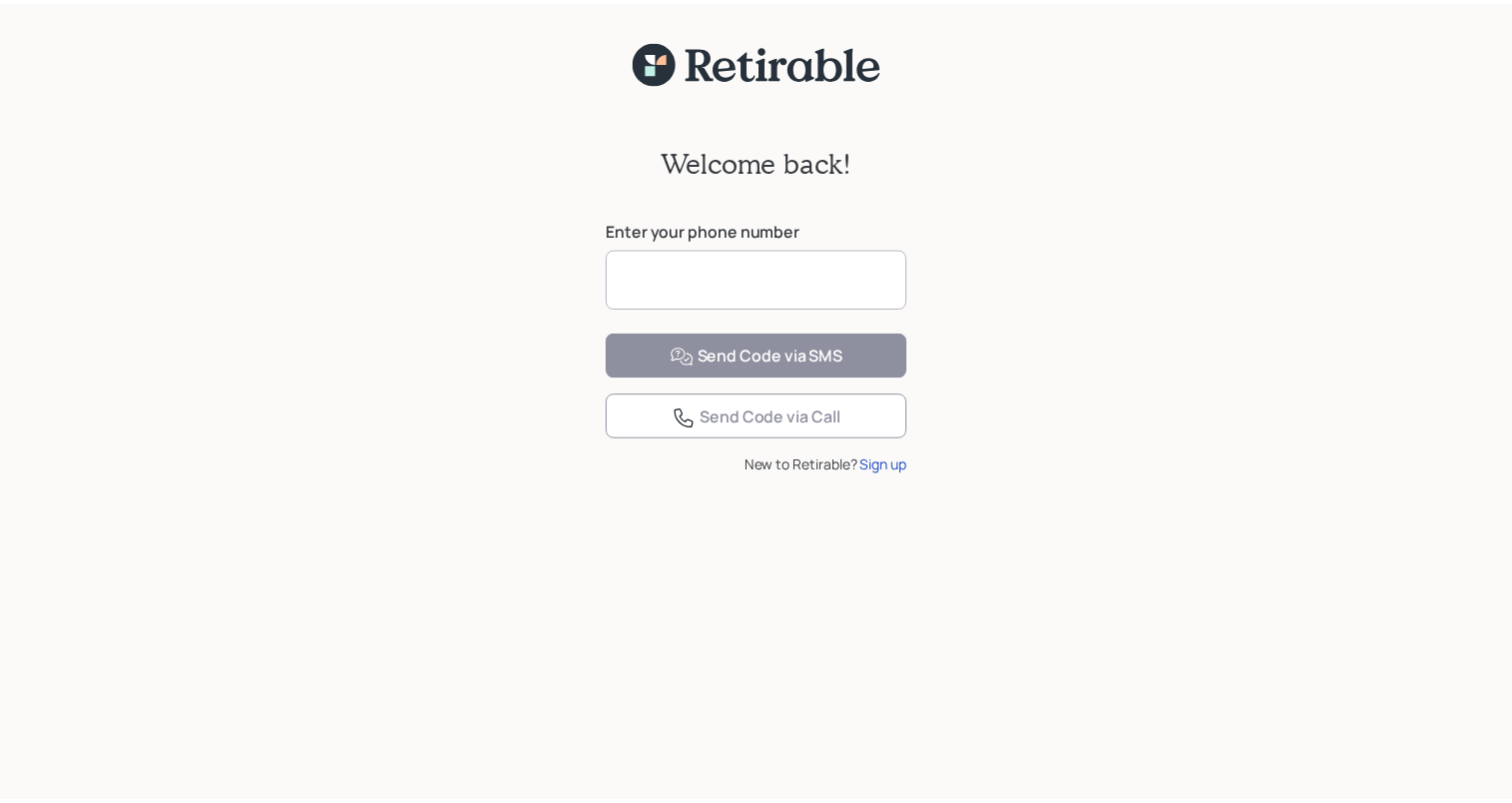 scroll, scrollTop: 0, scrollLeft: 0, axis: both 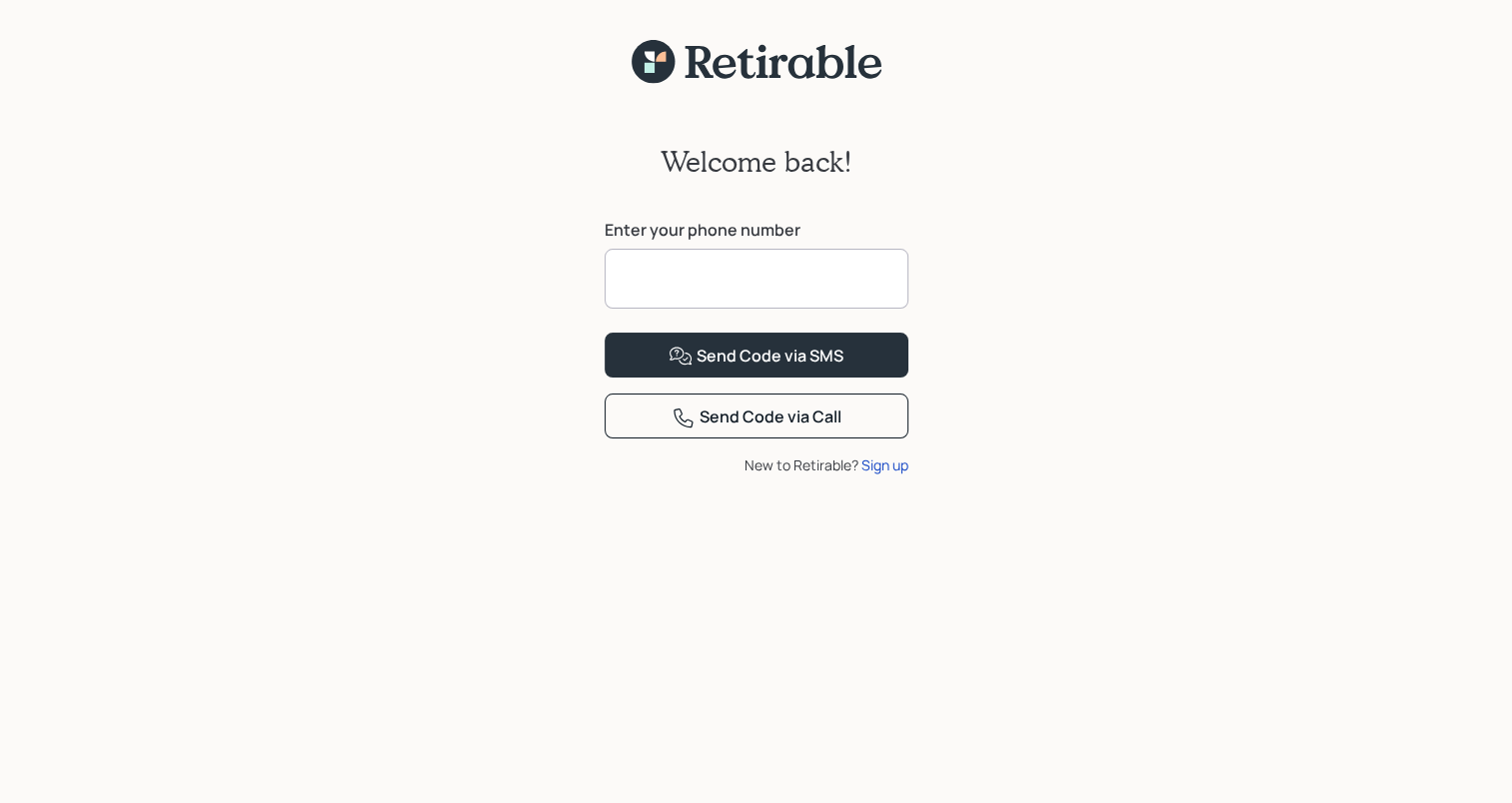 click at bounding box center (756, 279) 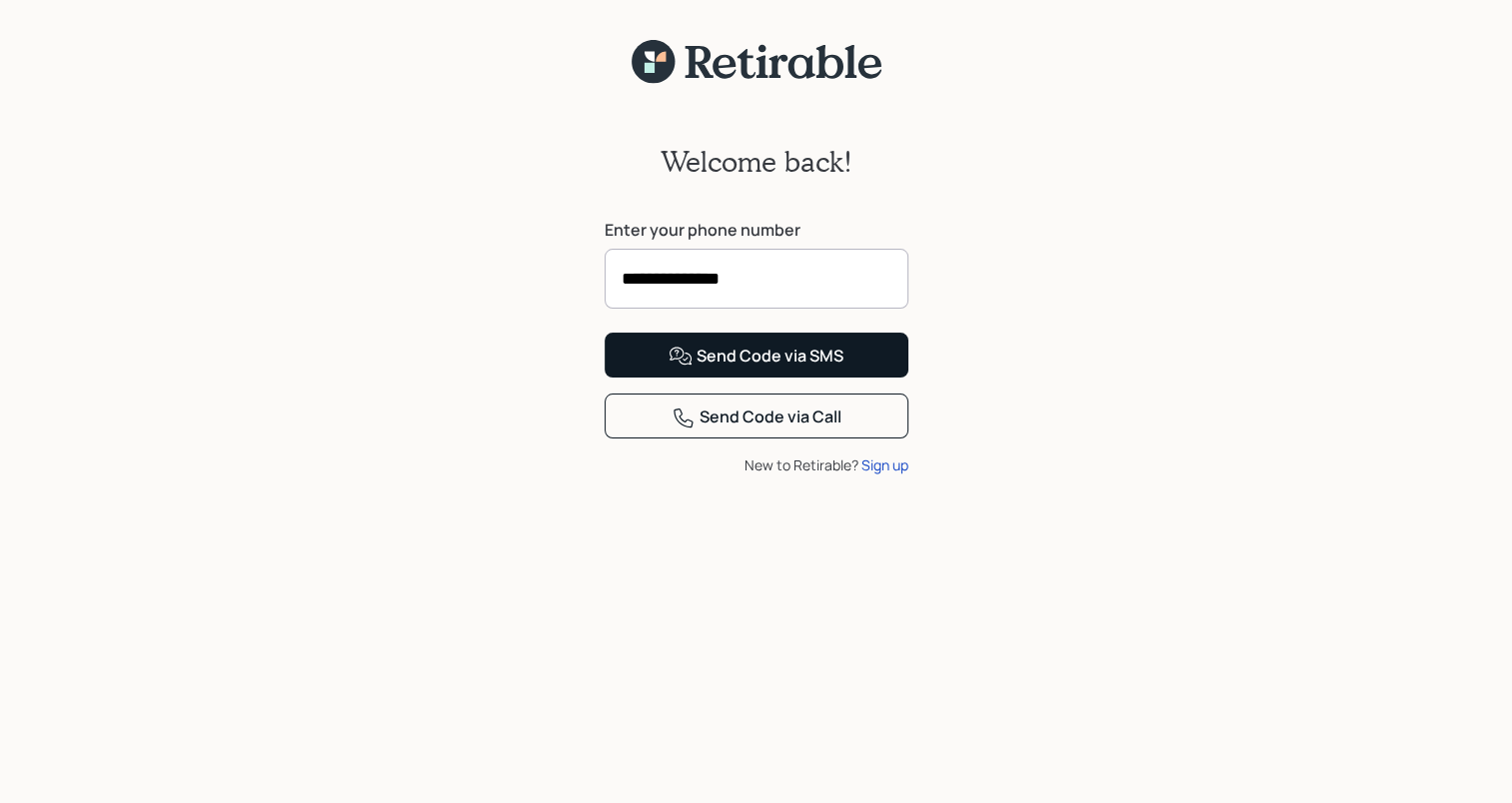 type on "**********" 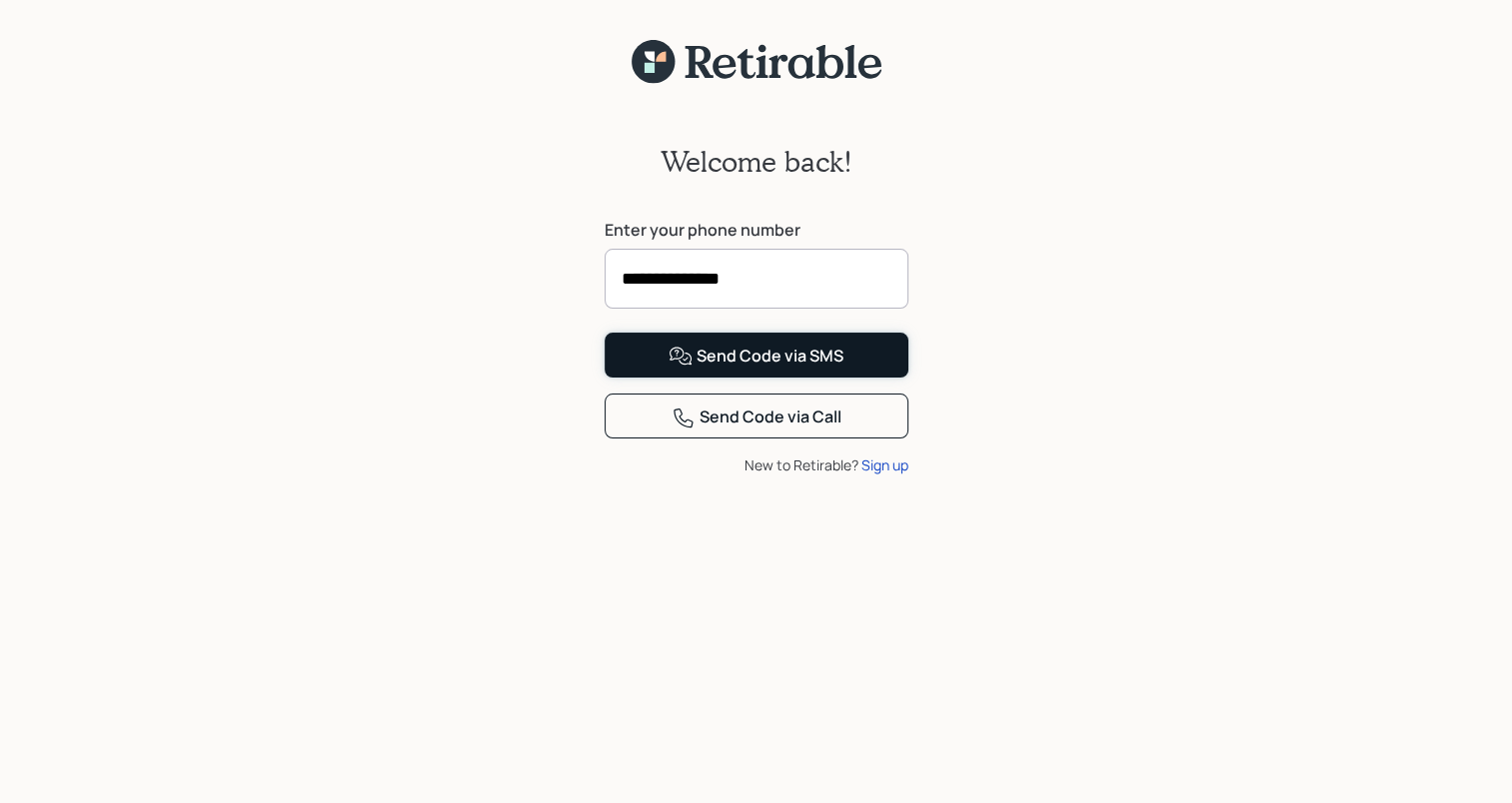click on "Send Code via SMS" at bounding box center (756, 357) 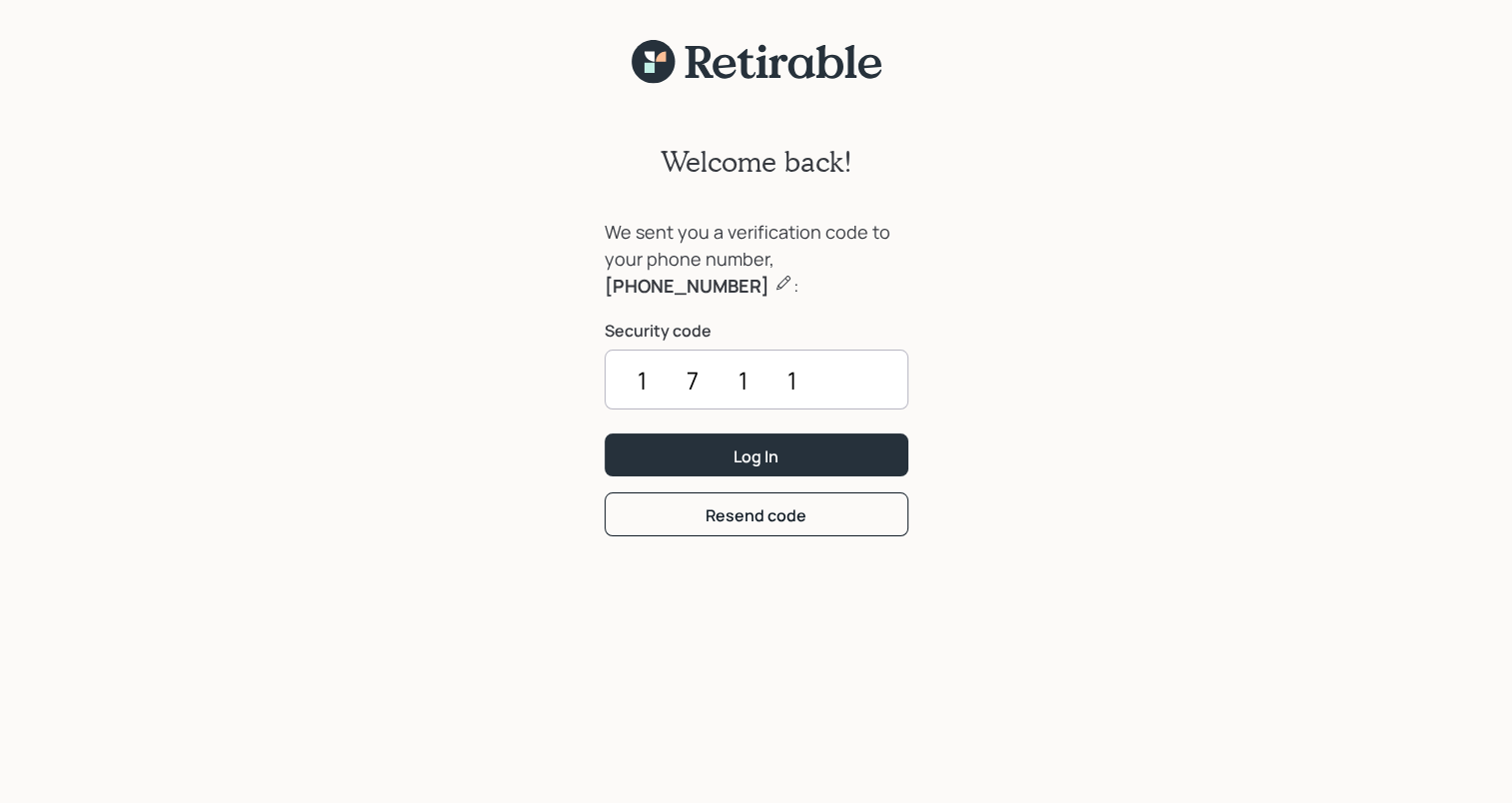 type on "1711" 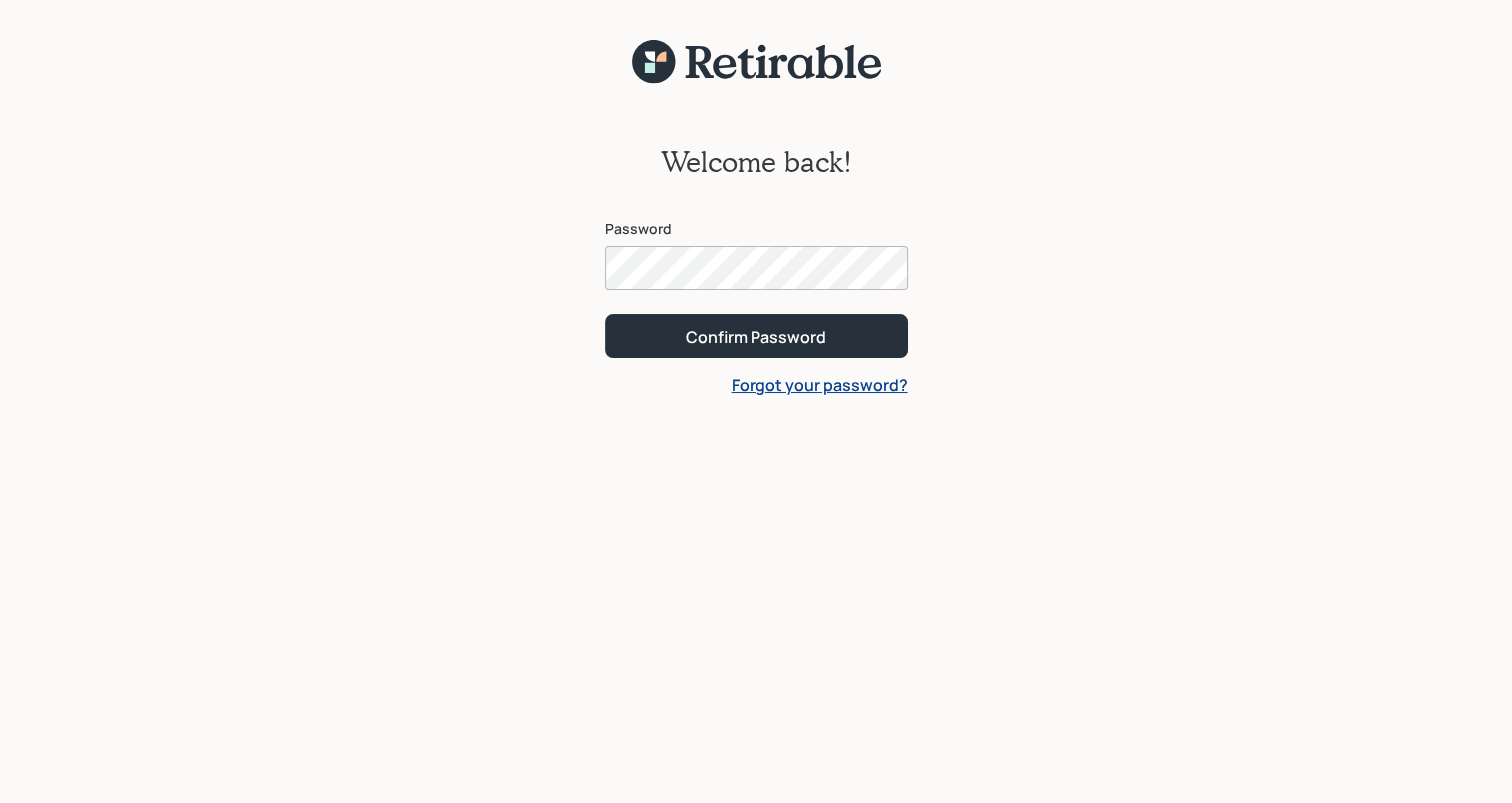 click on "Confirm Password" at bounding box center (756, 335) 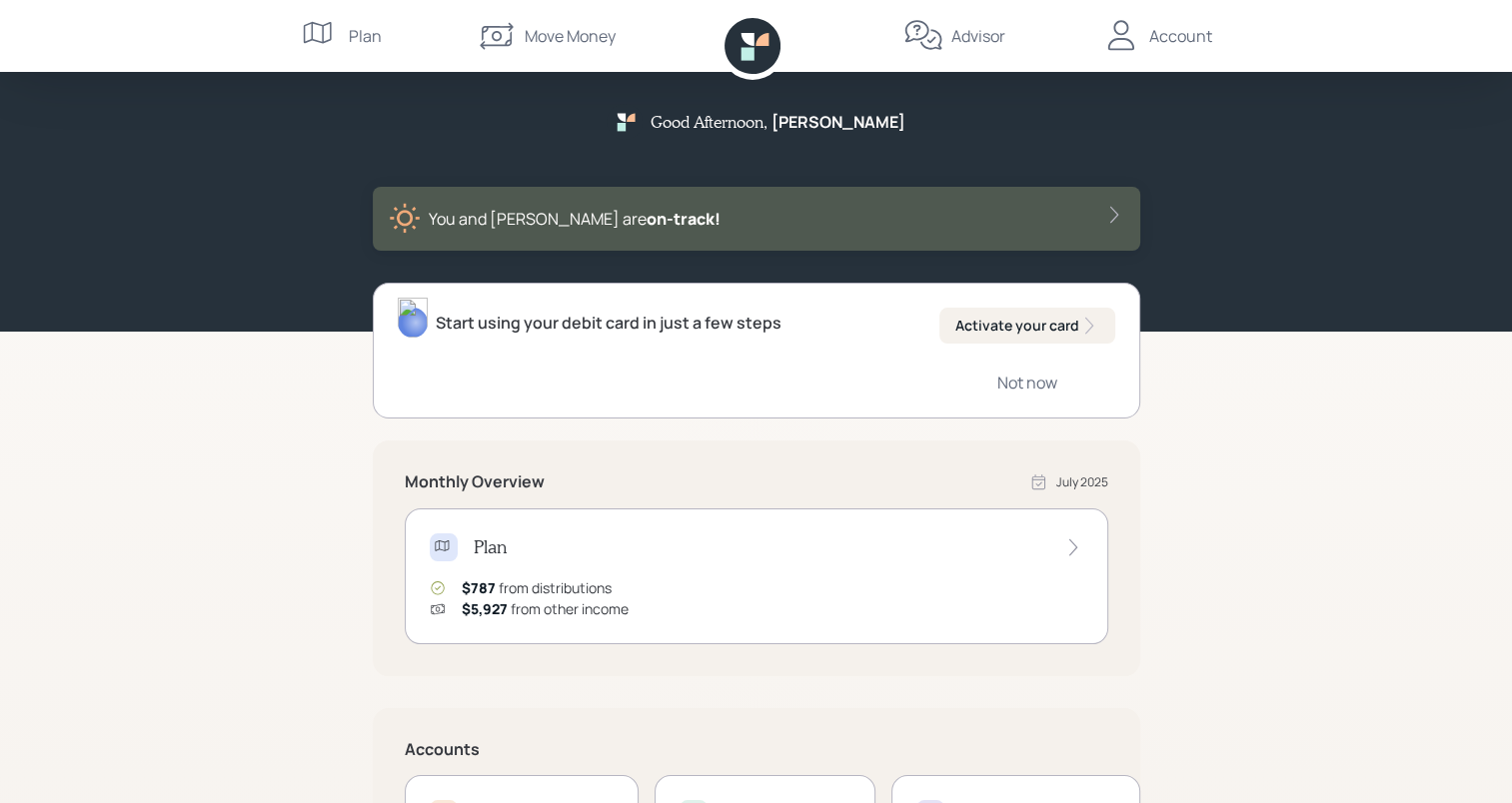 click at bounding box center (1114, 215) 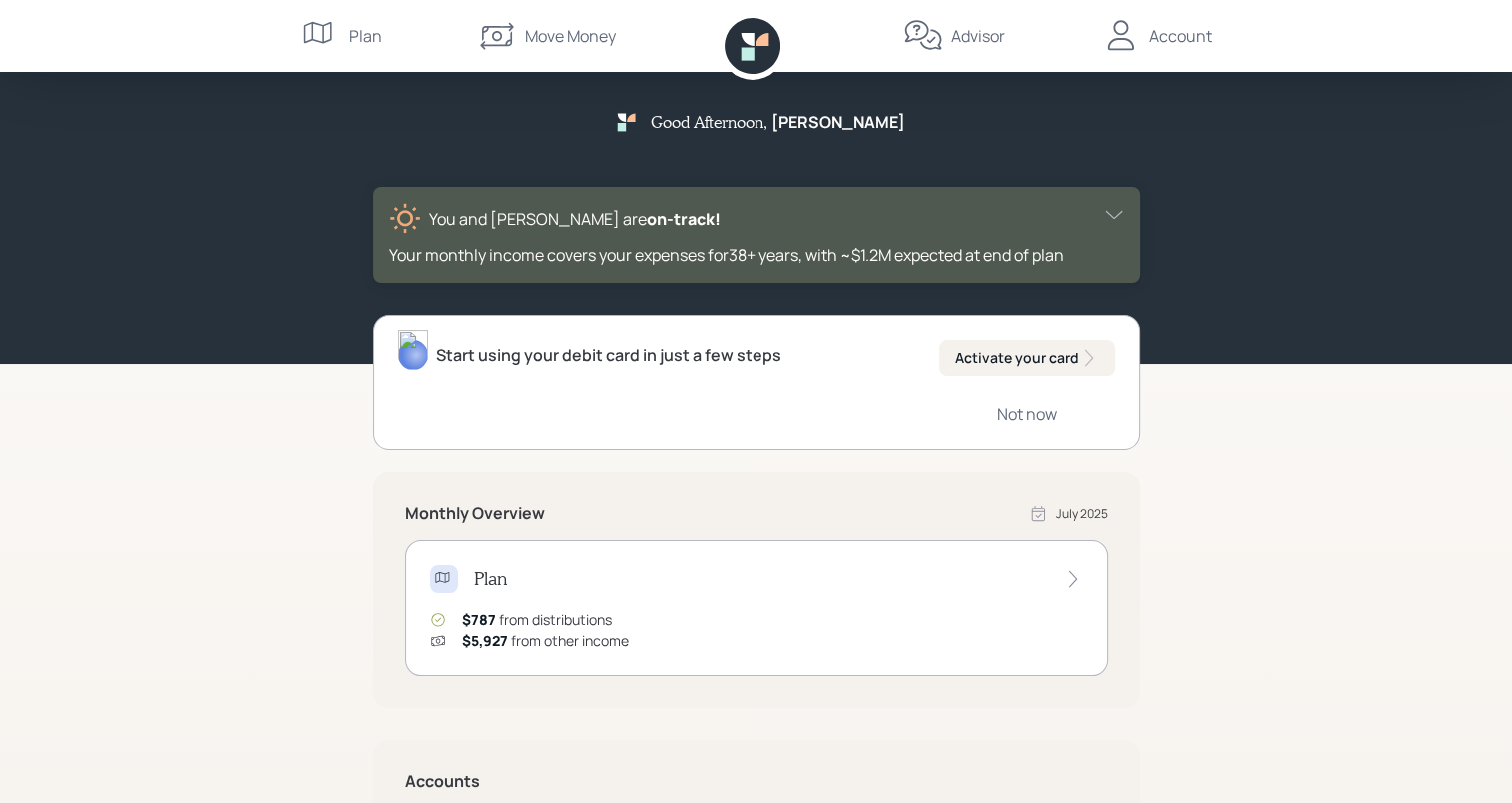 click at bounding box center (1114, 215) 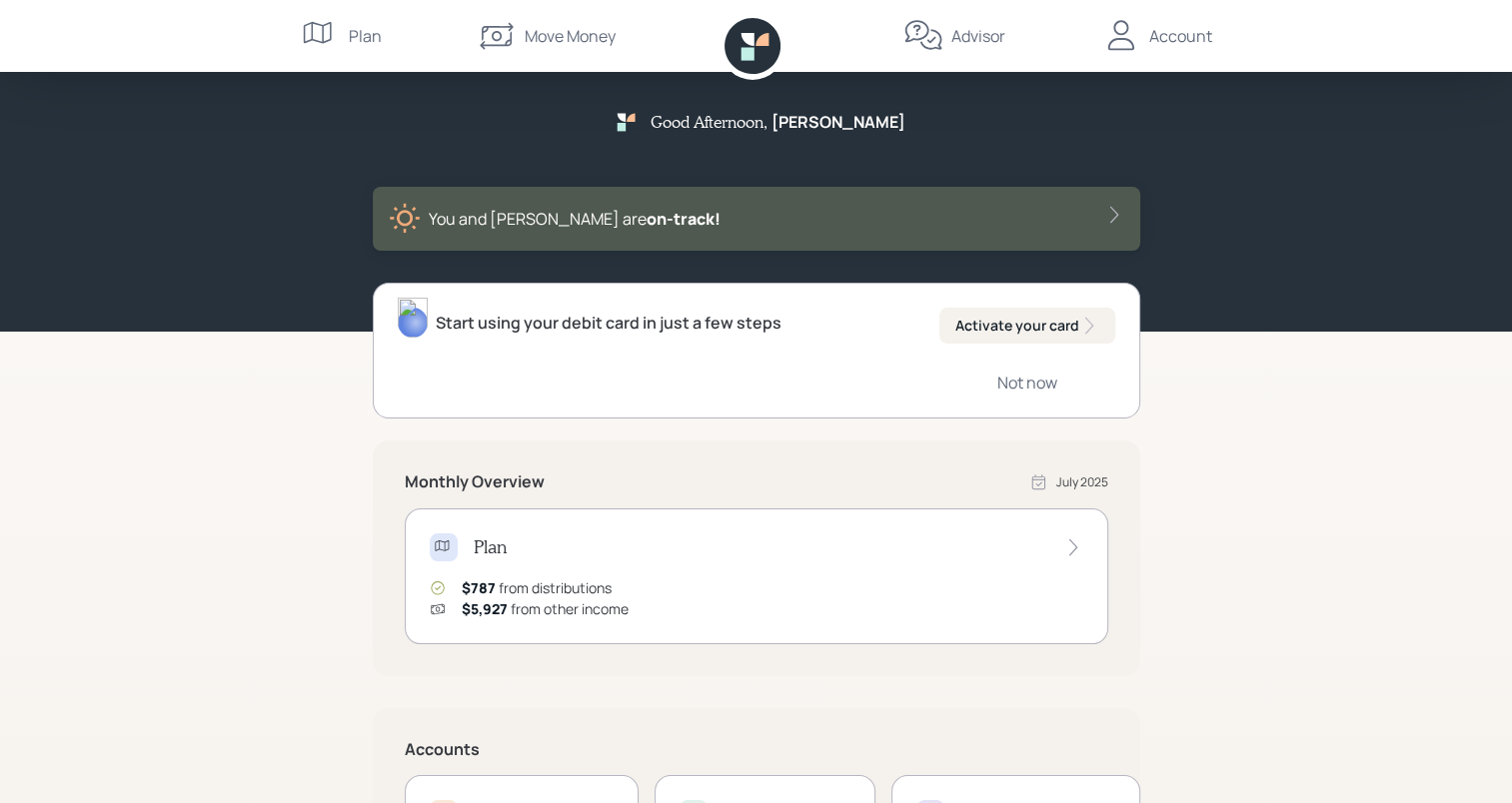 click on "Account" at bounding box center [1180, 36] 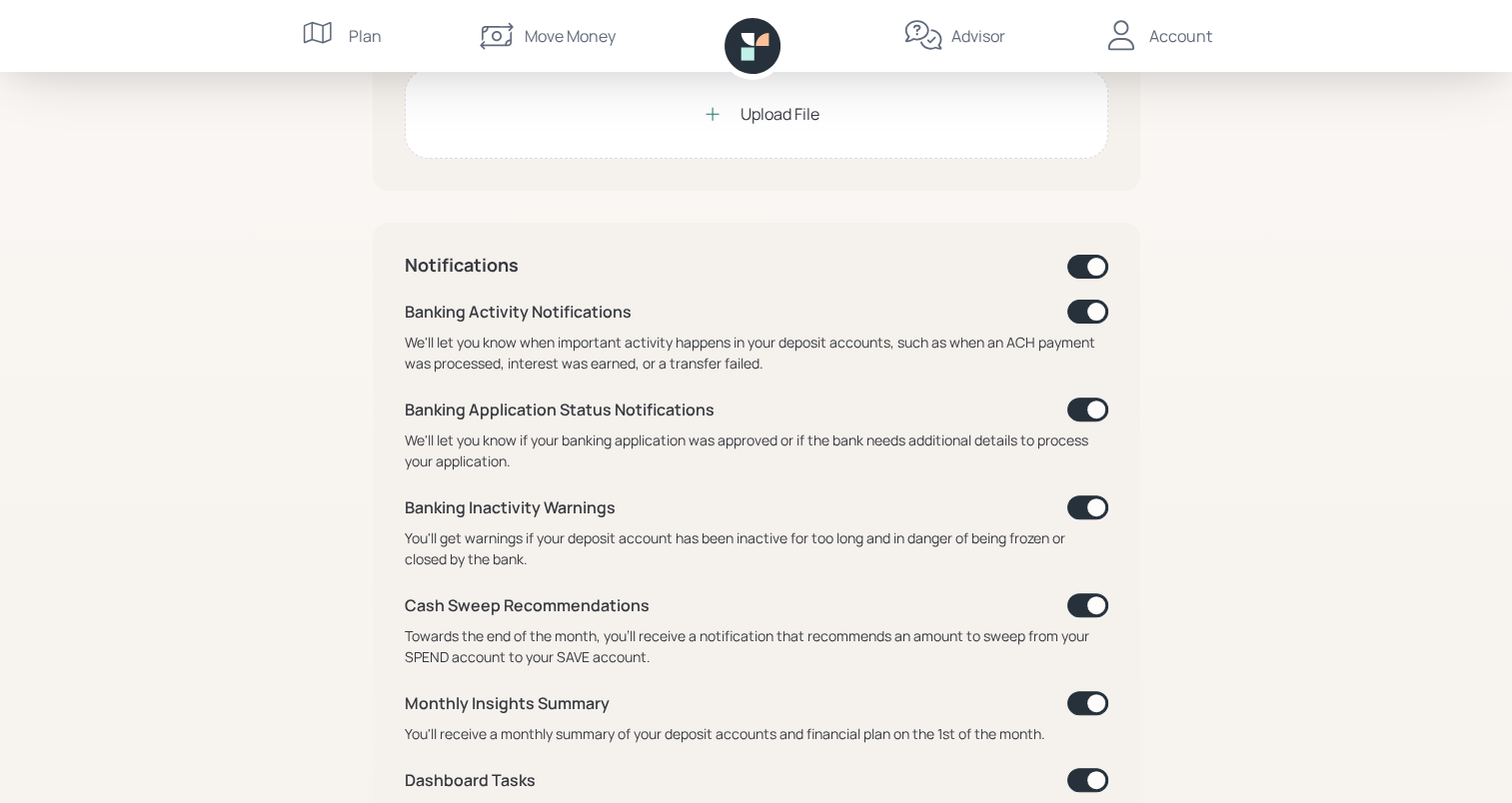 scroll, scrollTop: 599, scrollLeft: 0, axis: vertical 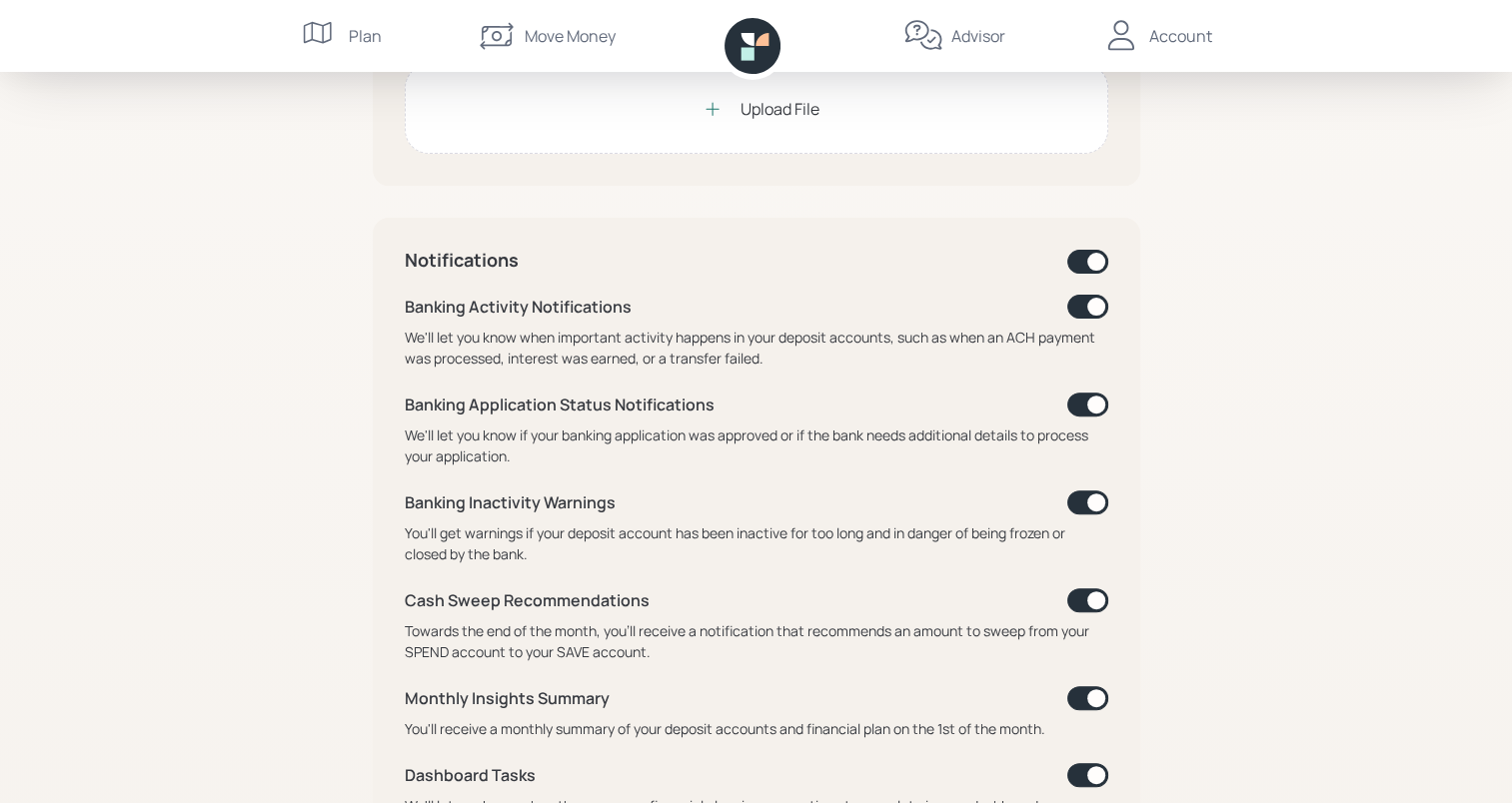 click on "Banking Inactivity Warnings" at bounding box center [756, 502] 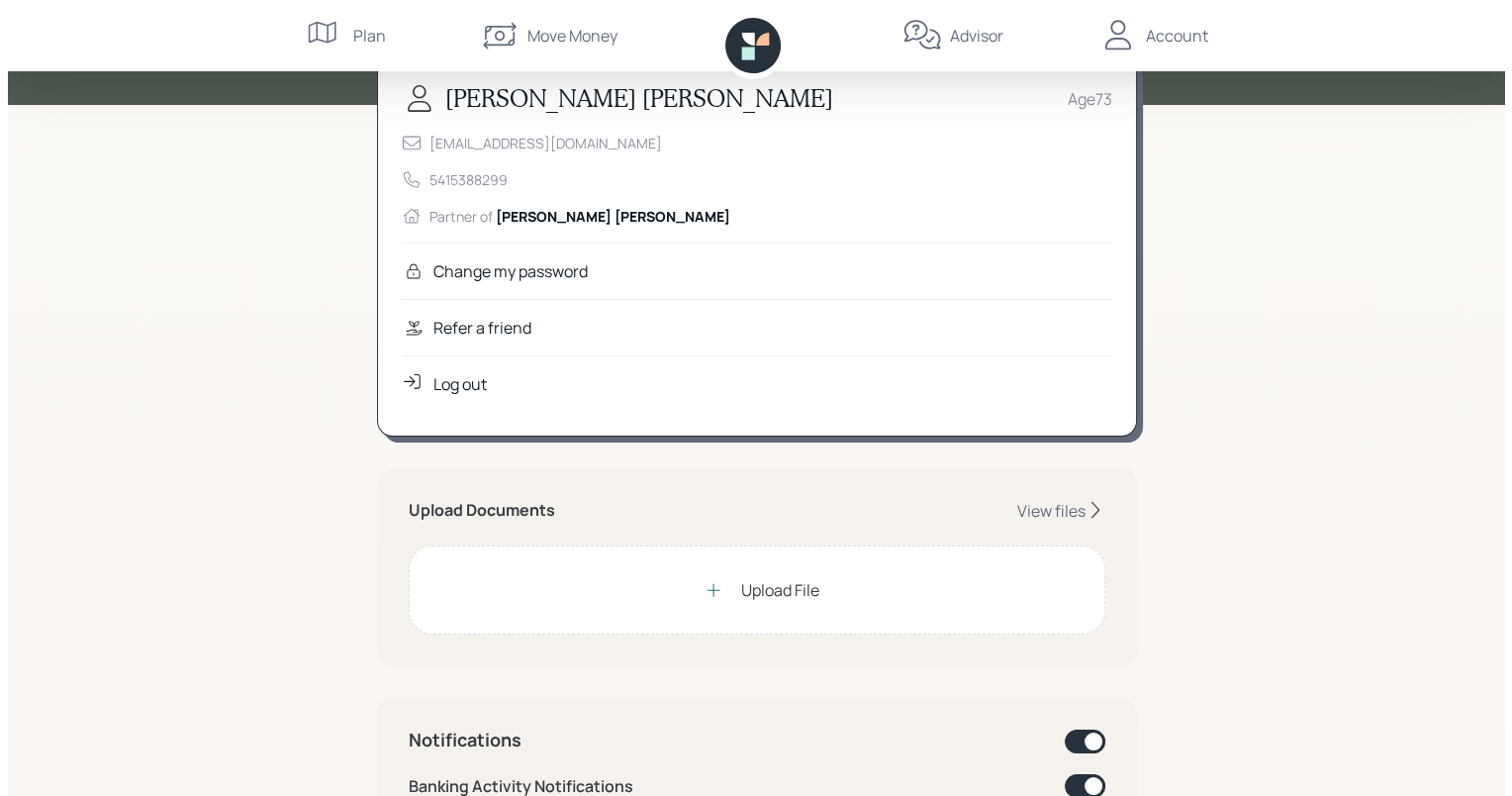 scroll, scrollTop: 0, scrollLeft: 0, axis: both 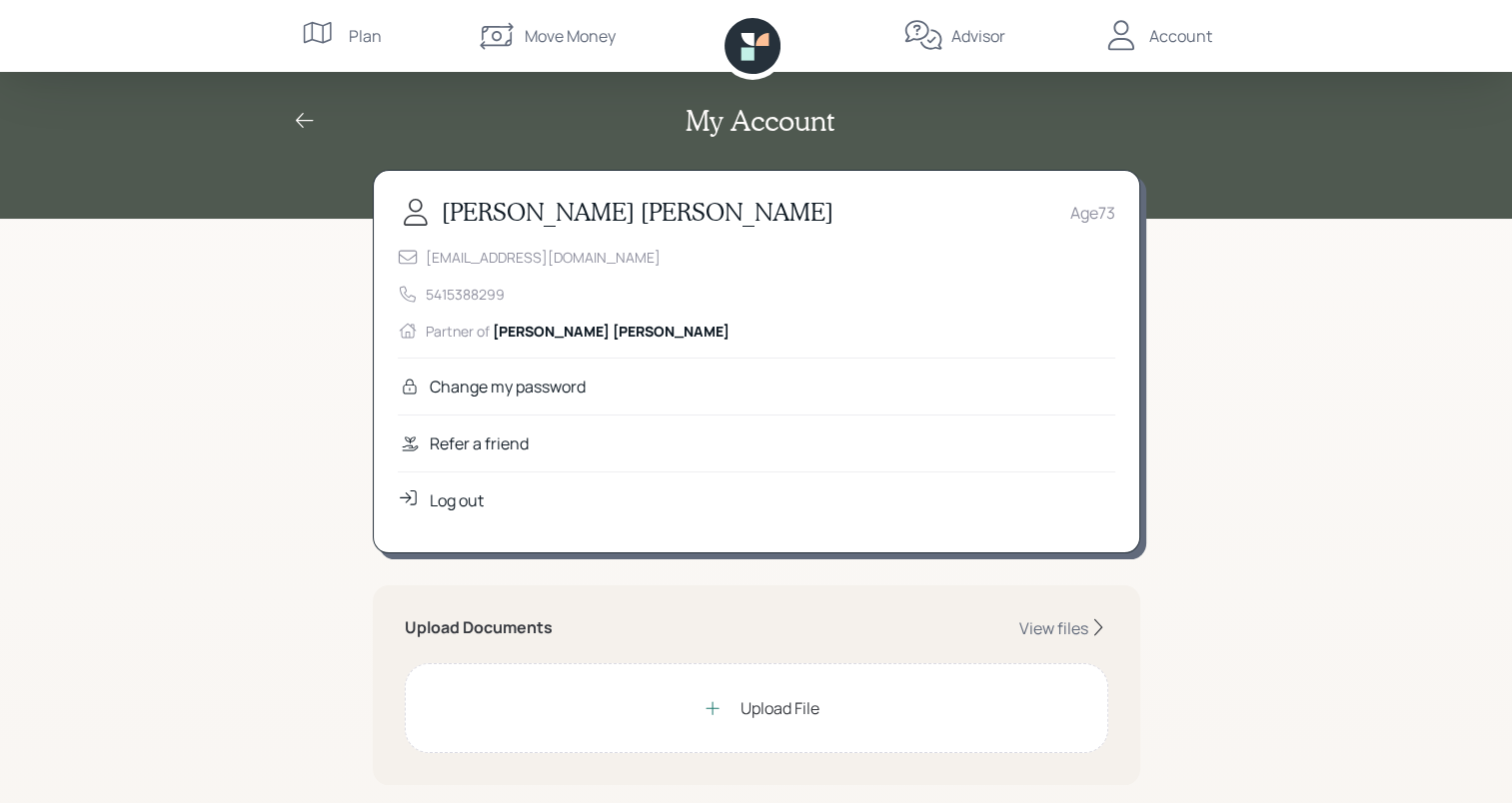 click on "Move Money" at bounding box center (570, 36) 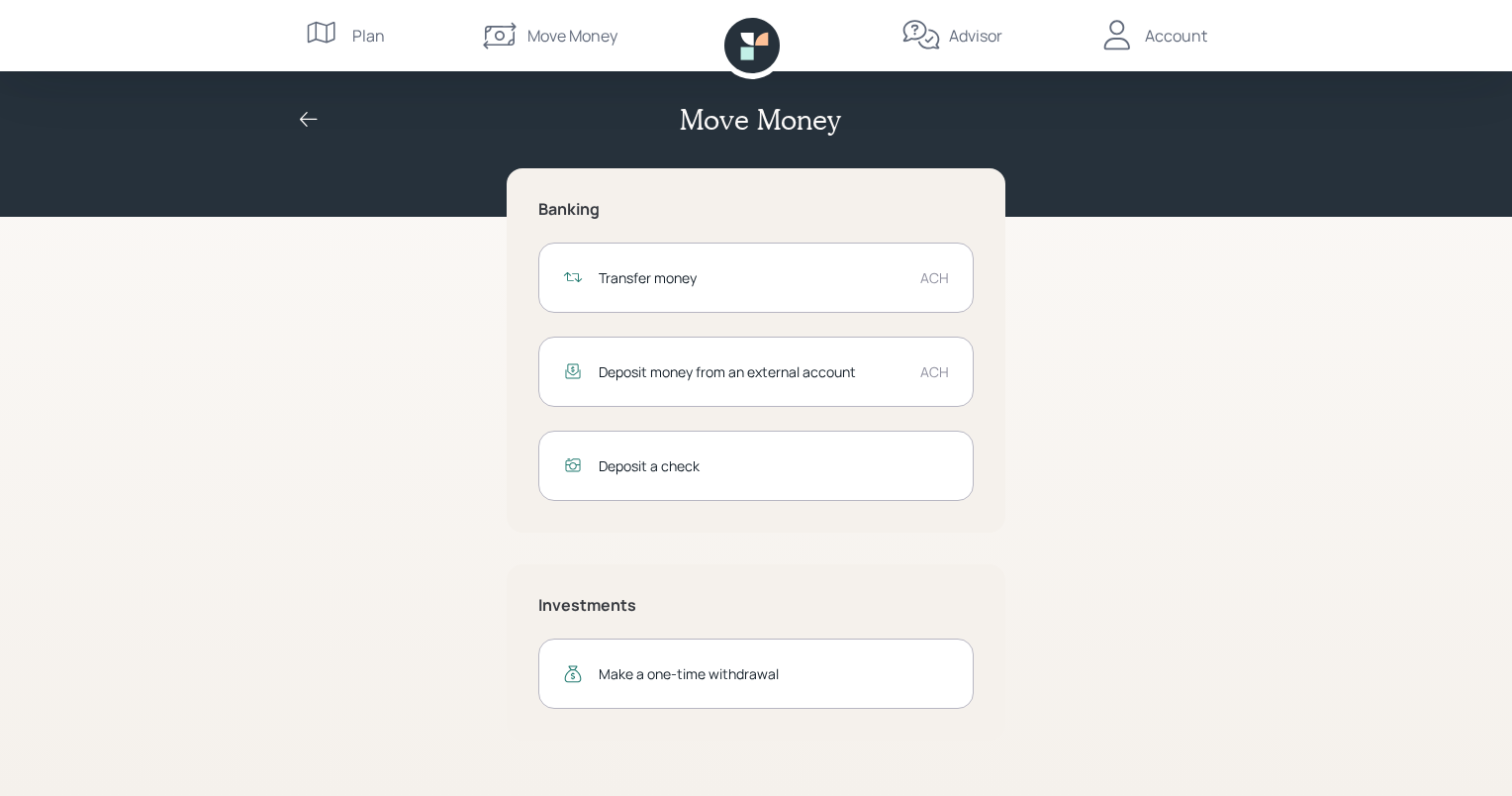 click on "Transfer money" at bounding box center (751, 277) 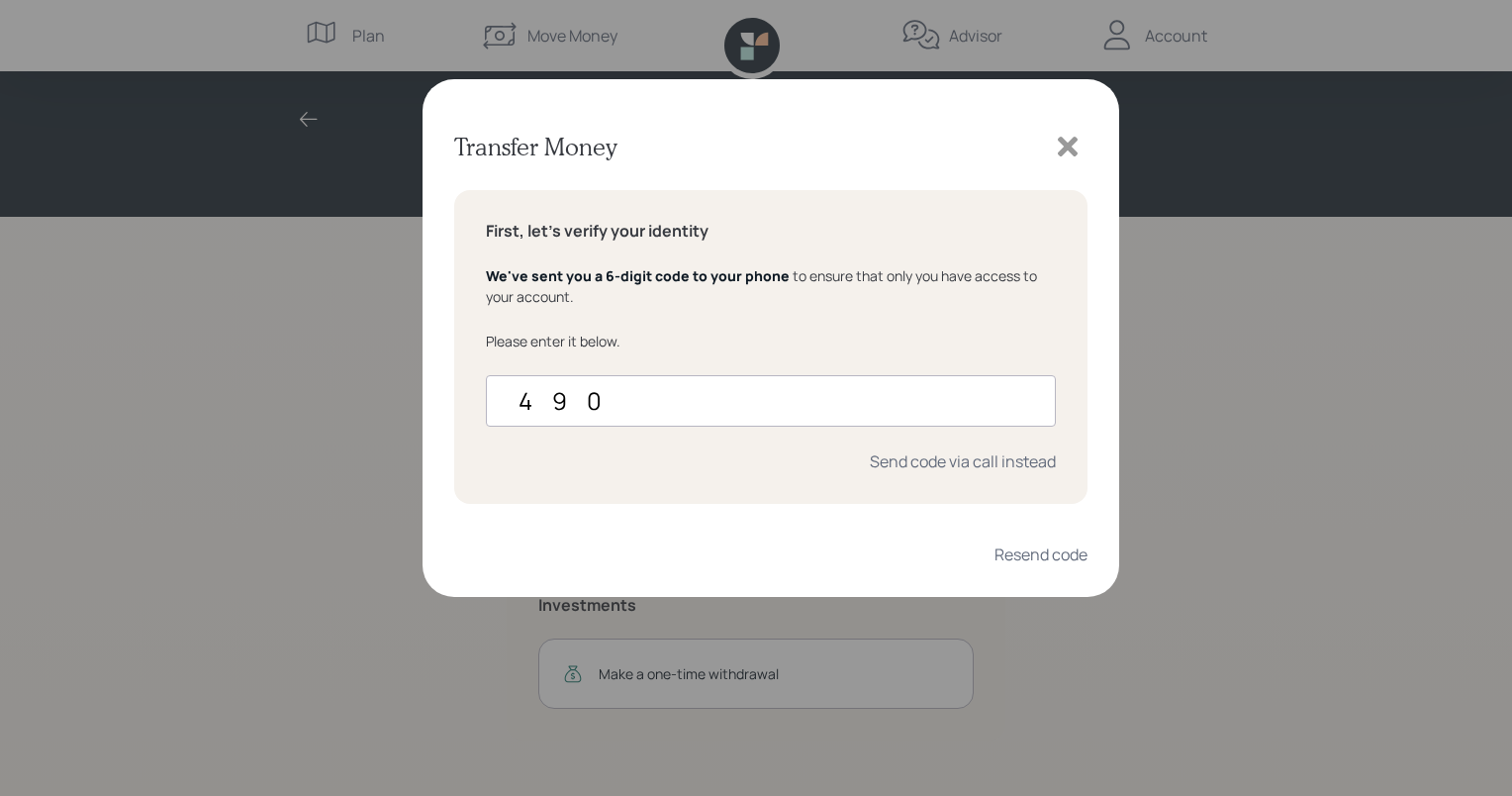 click on "We've sent you a 6-digit code to your phone" at bounding box center (637, 275) 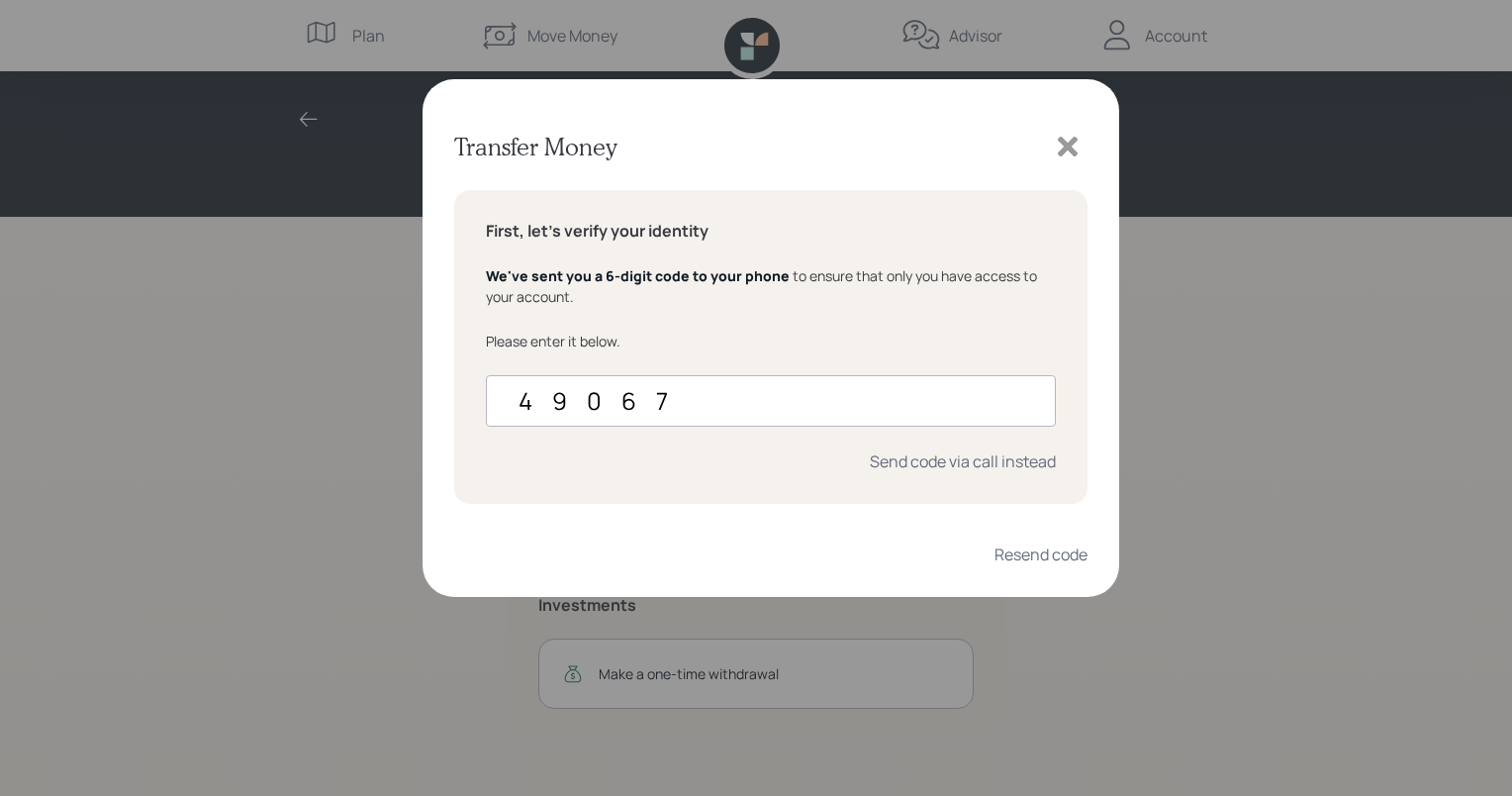 type on "490677" 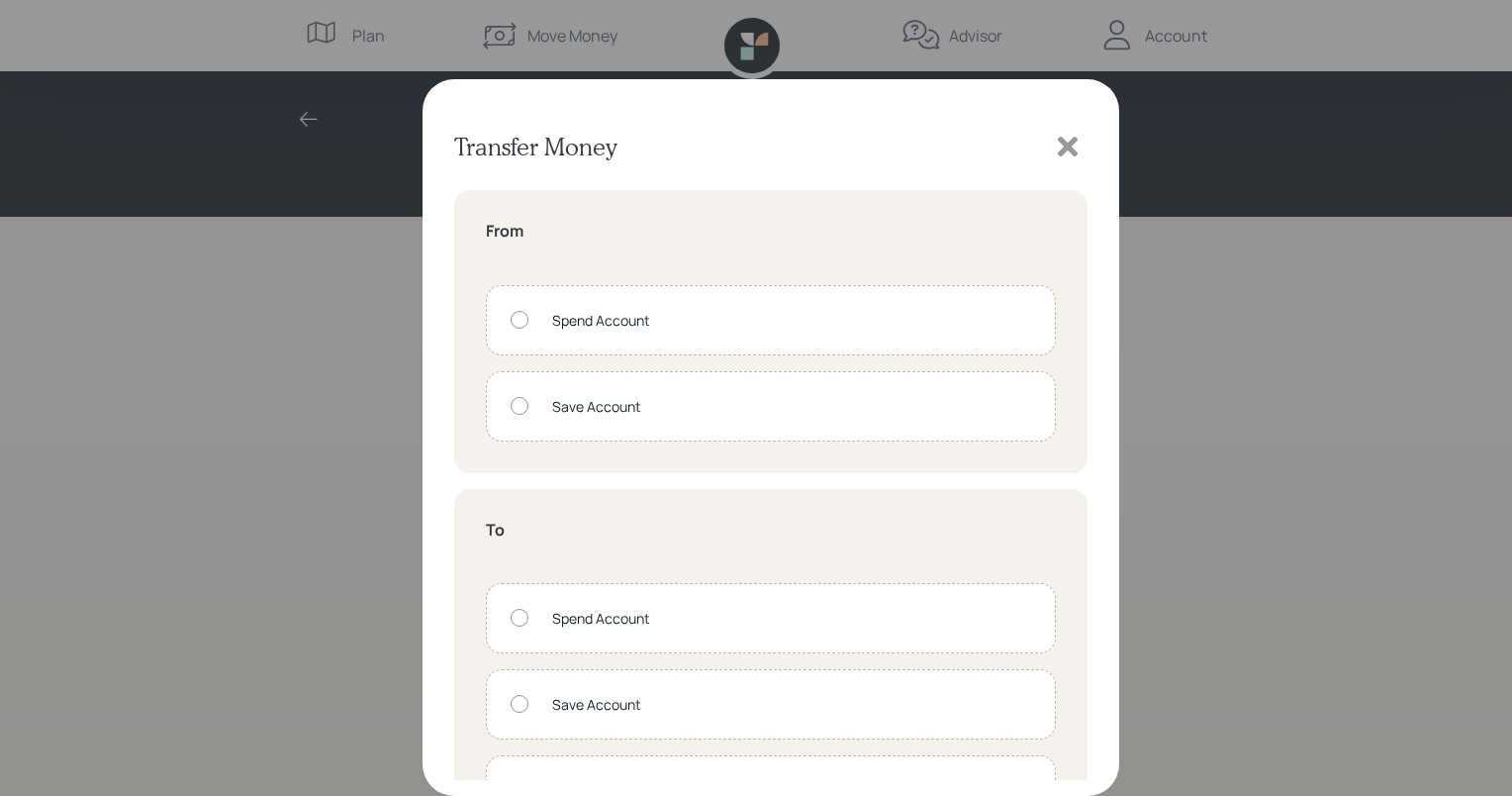 click at bounding box center [520, 406] 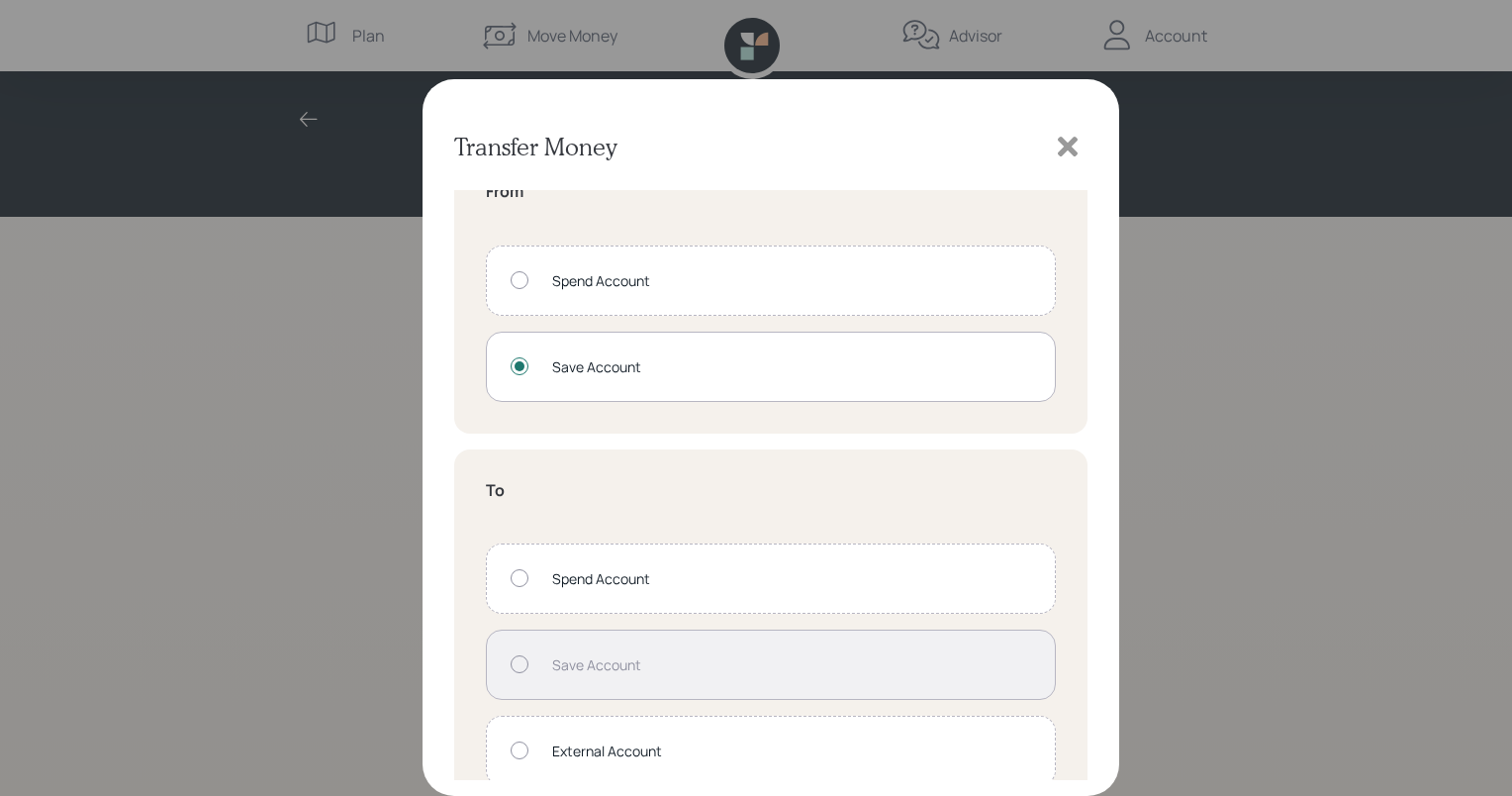 scroll, scrollTop: 74, scrollLeft: 0, axis: vertical 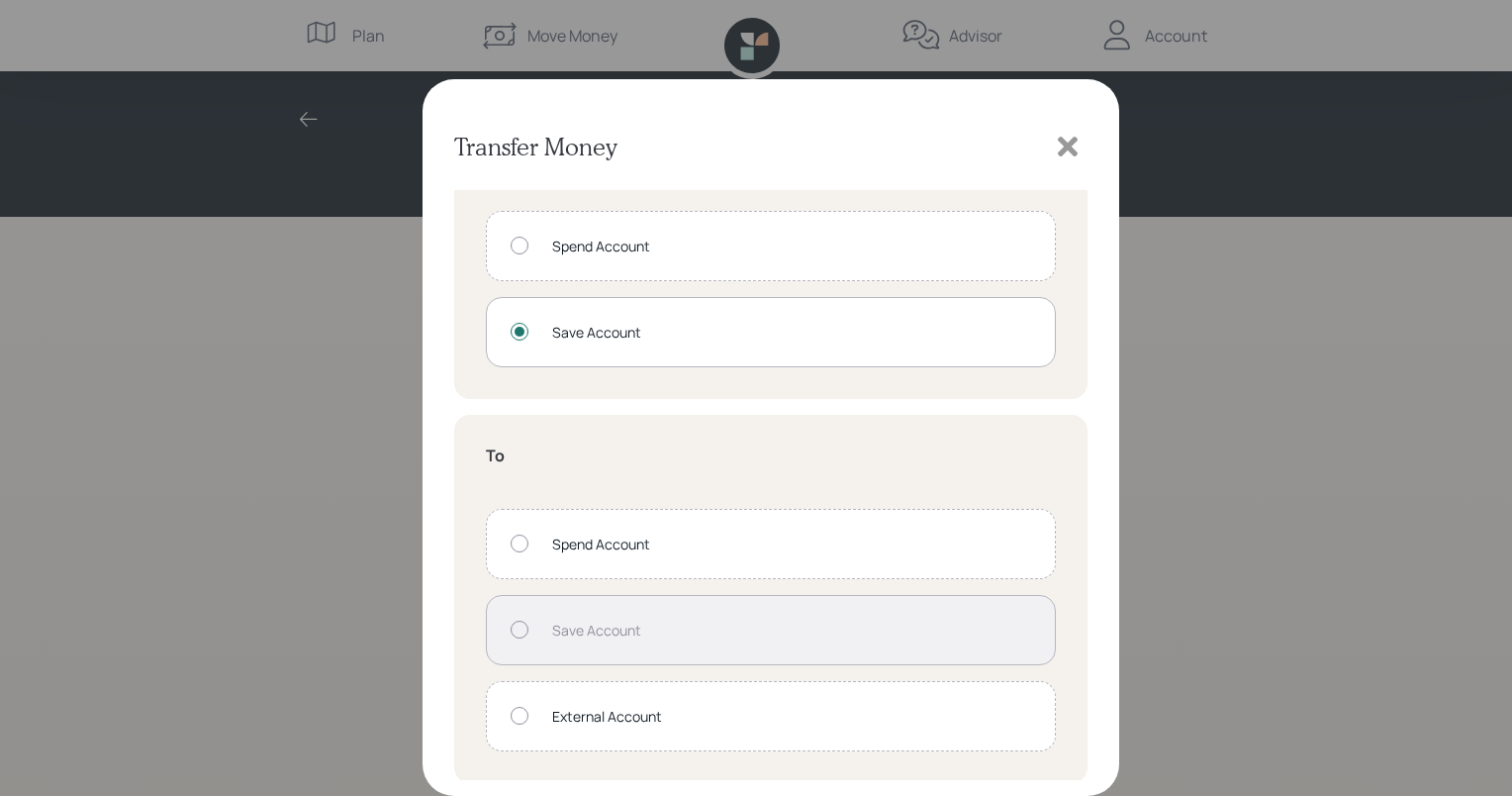 click at bounding box center (520, 716) 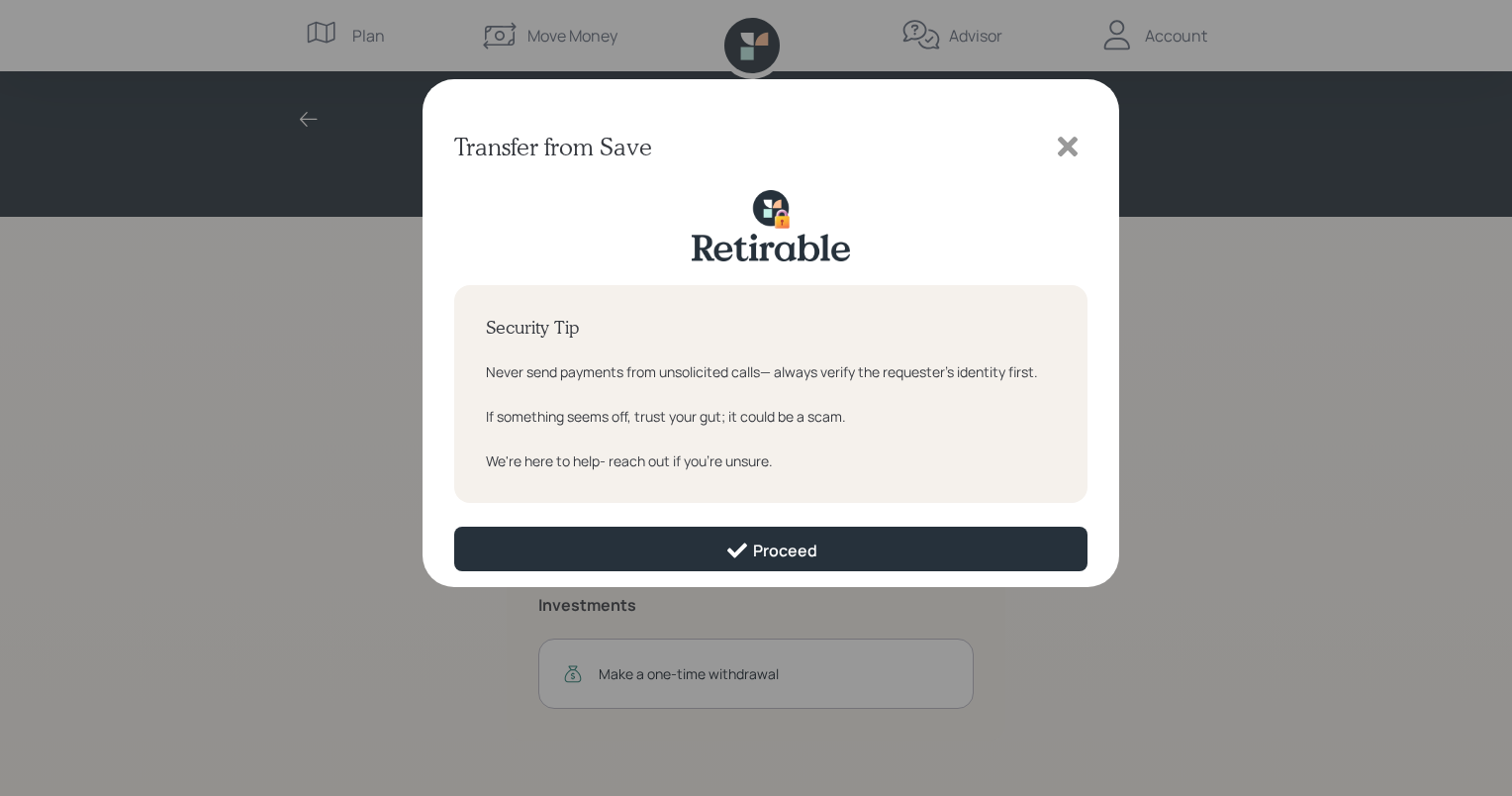 scroll, scrollTop: 0, scrollLeft: 0, axis: both 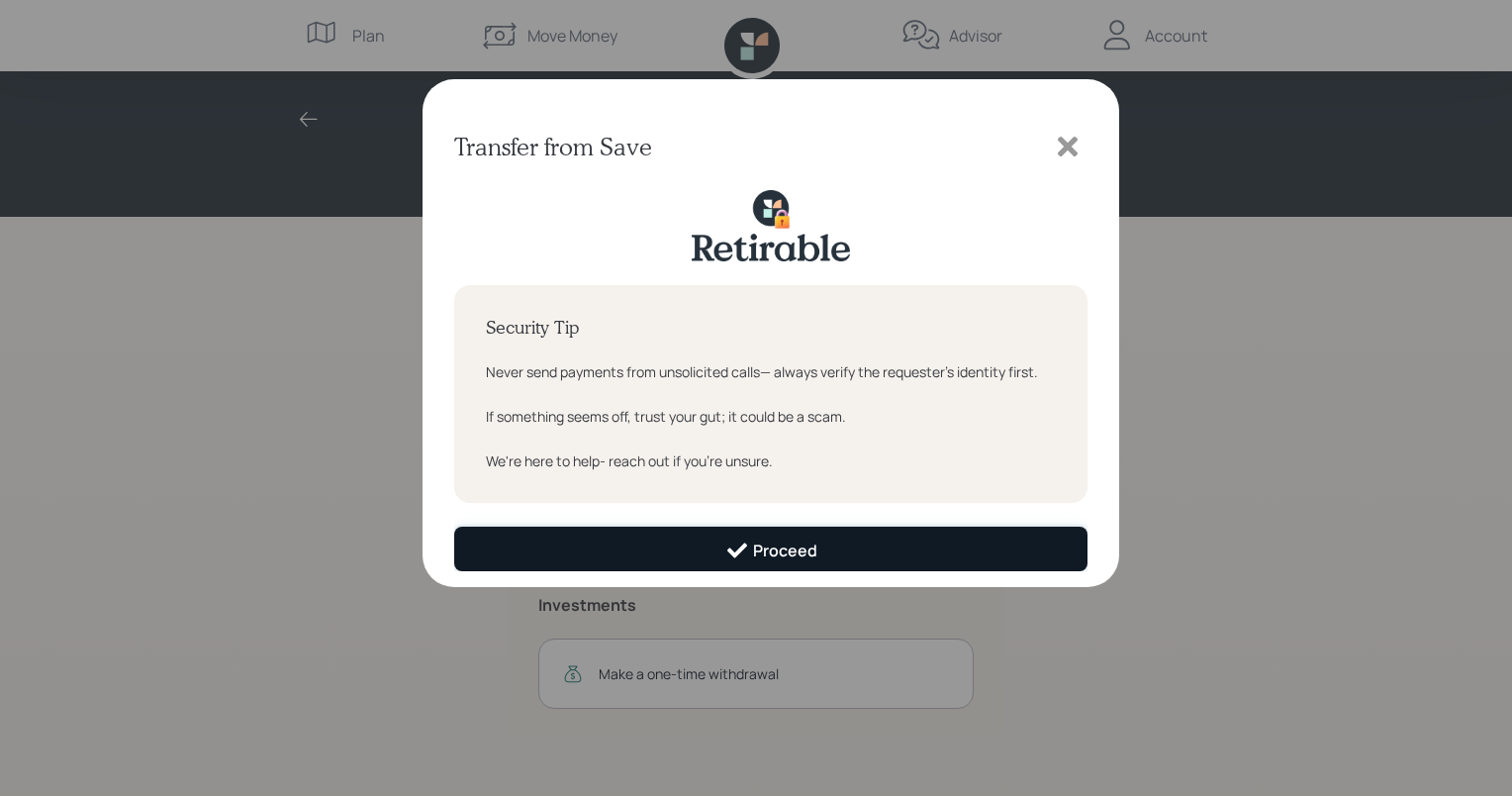 click on "Proceed" at bounding box center [771, 548] 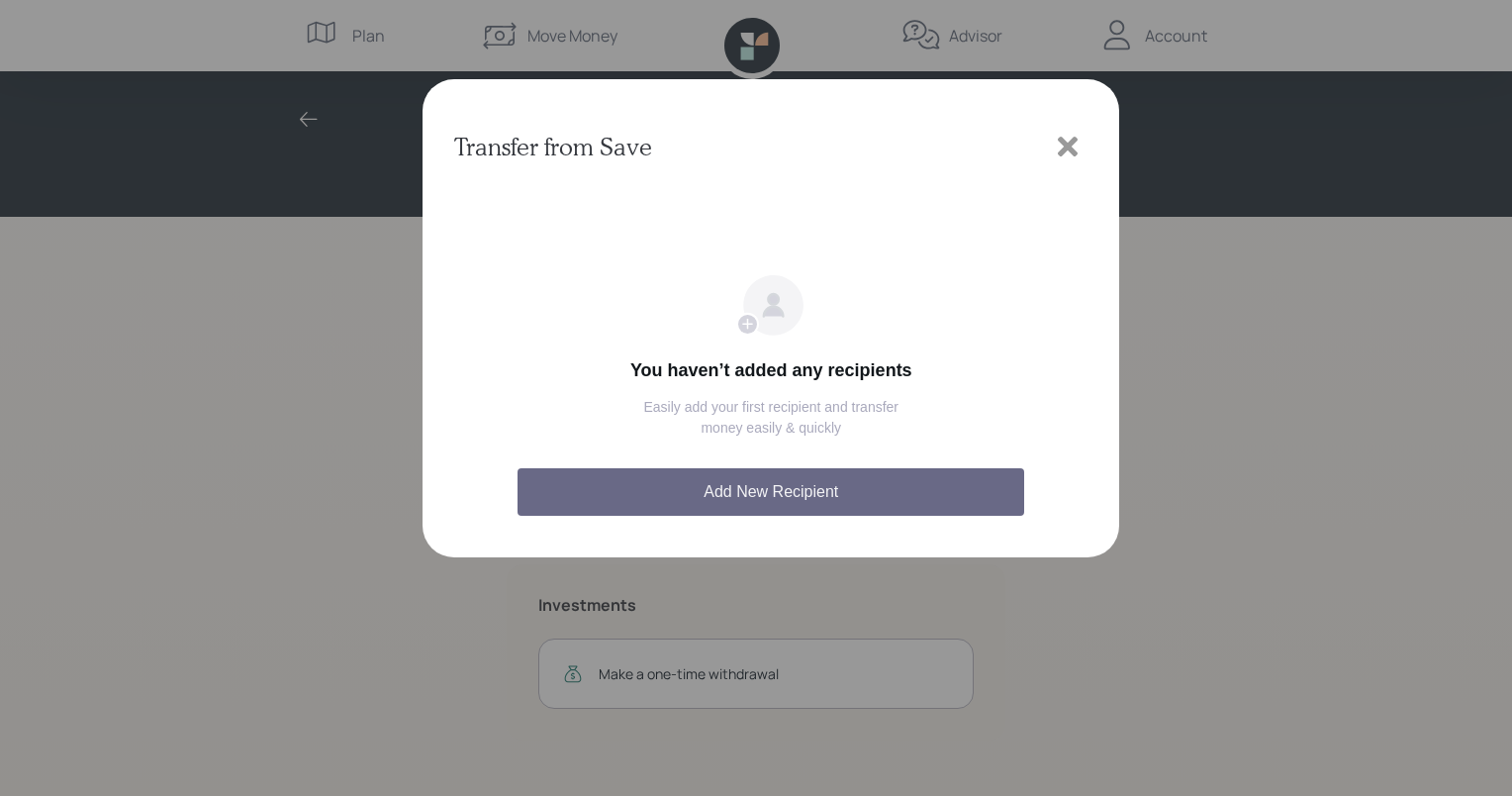 click on "Add New Recipient" at bounding box center [771, 492] 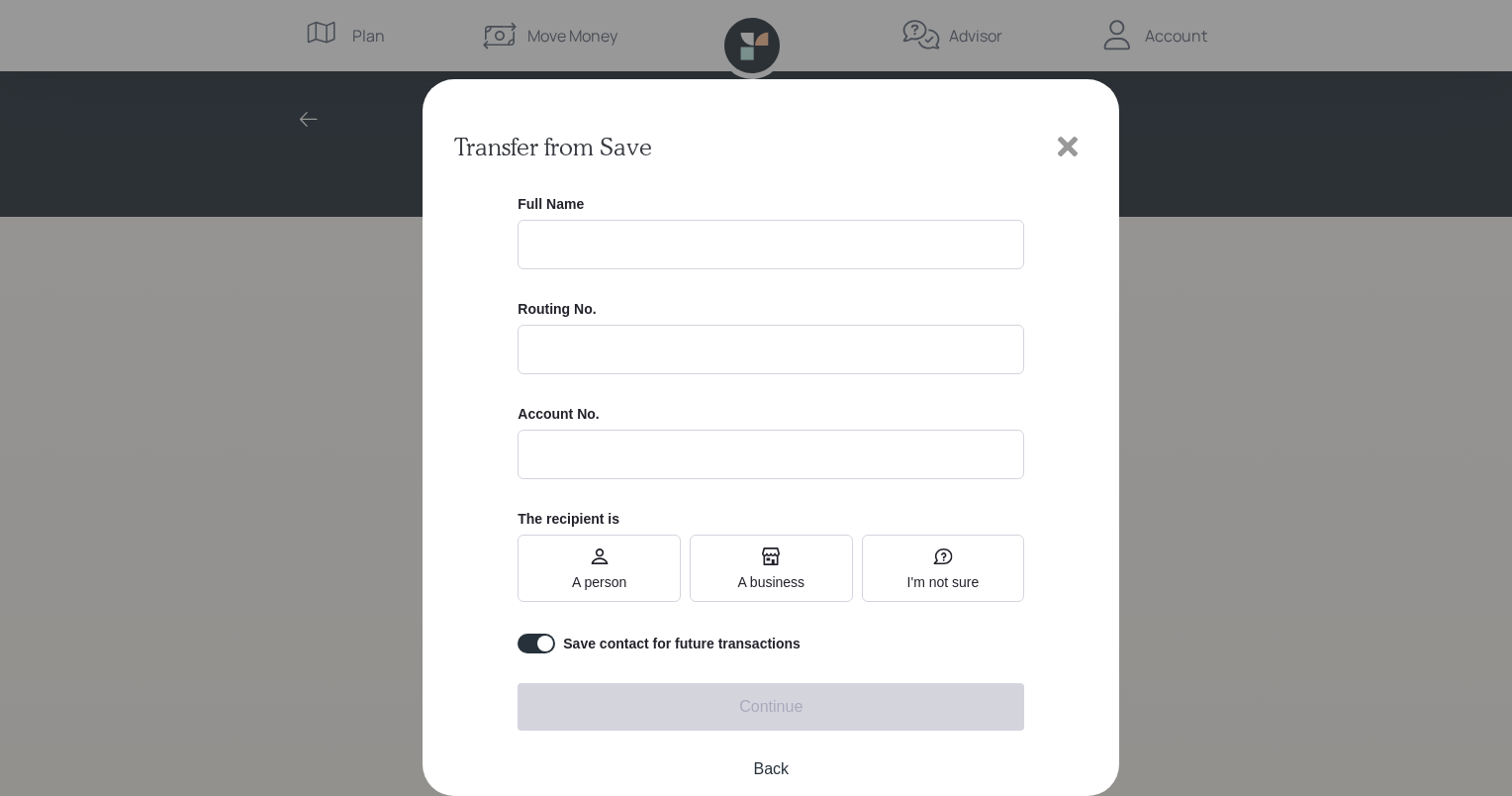click 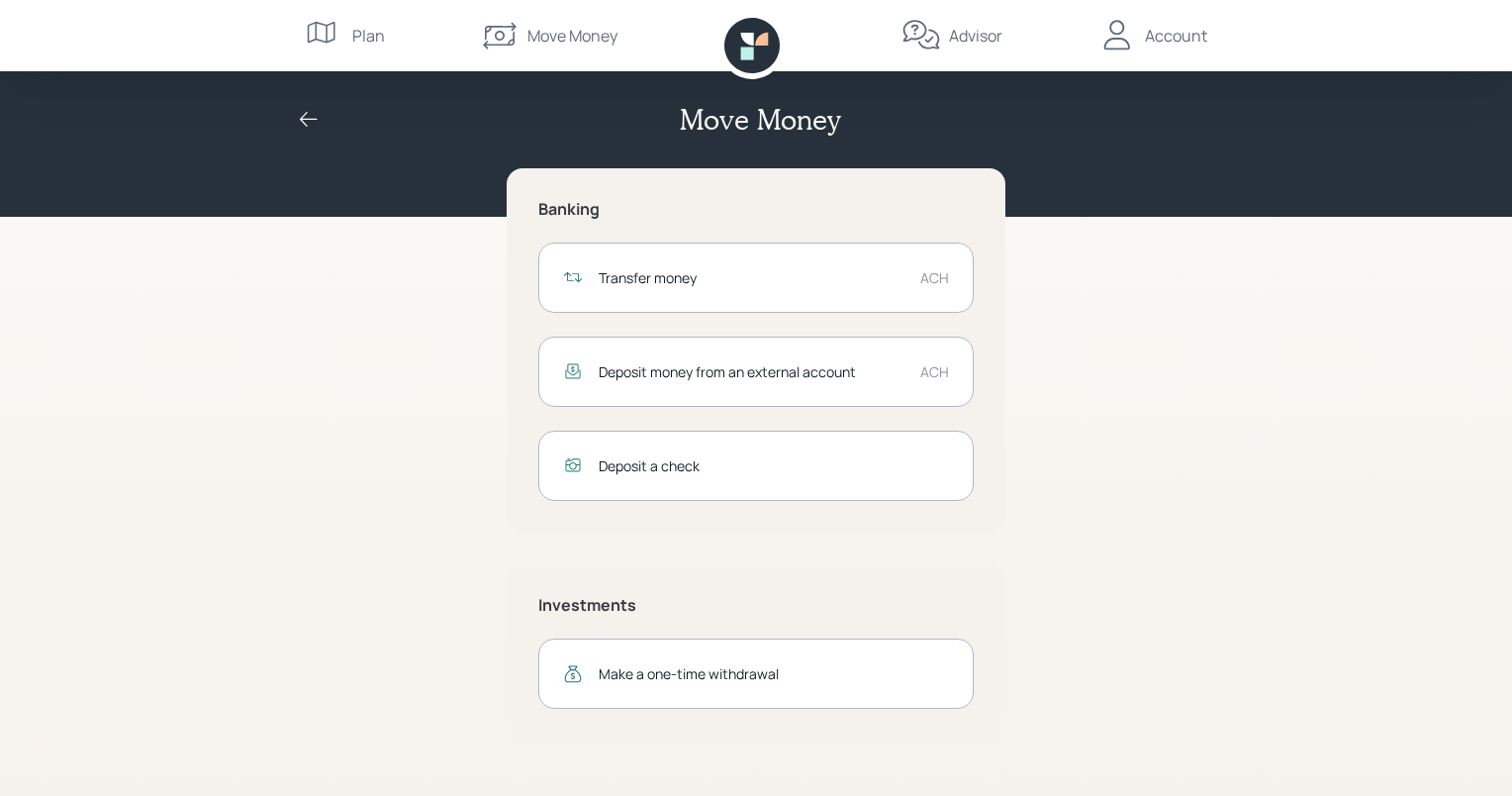 click on "Transfer money" at bounding box center (751, 277) 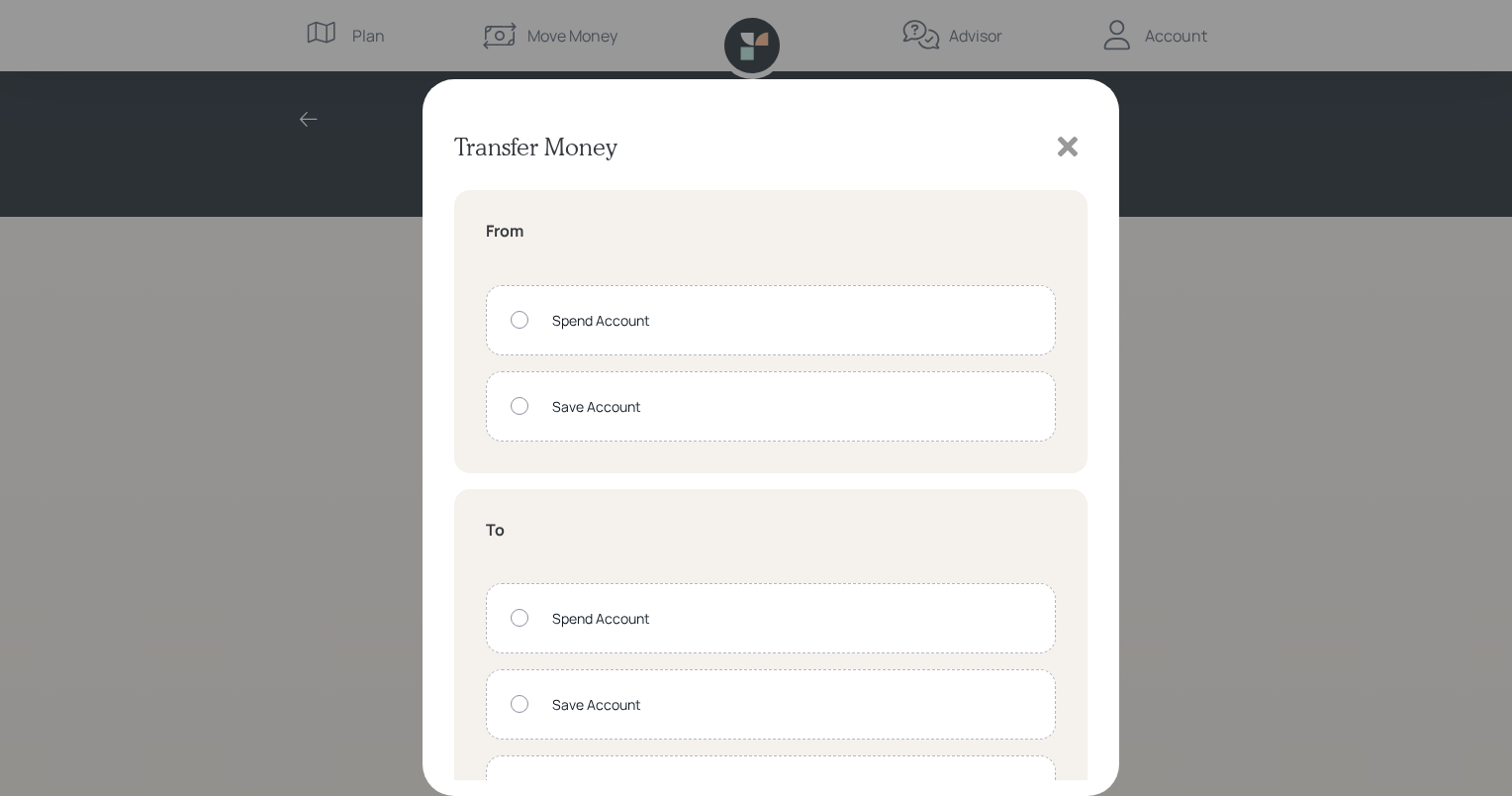click 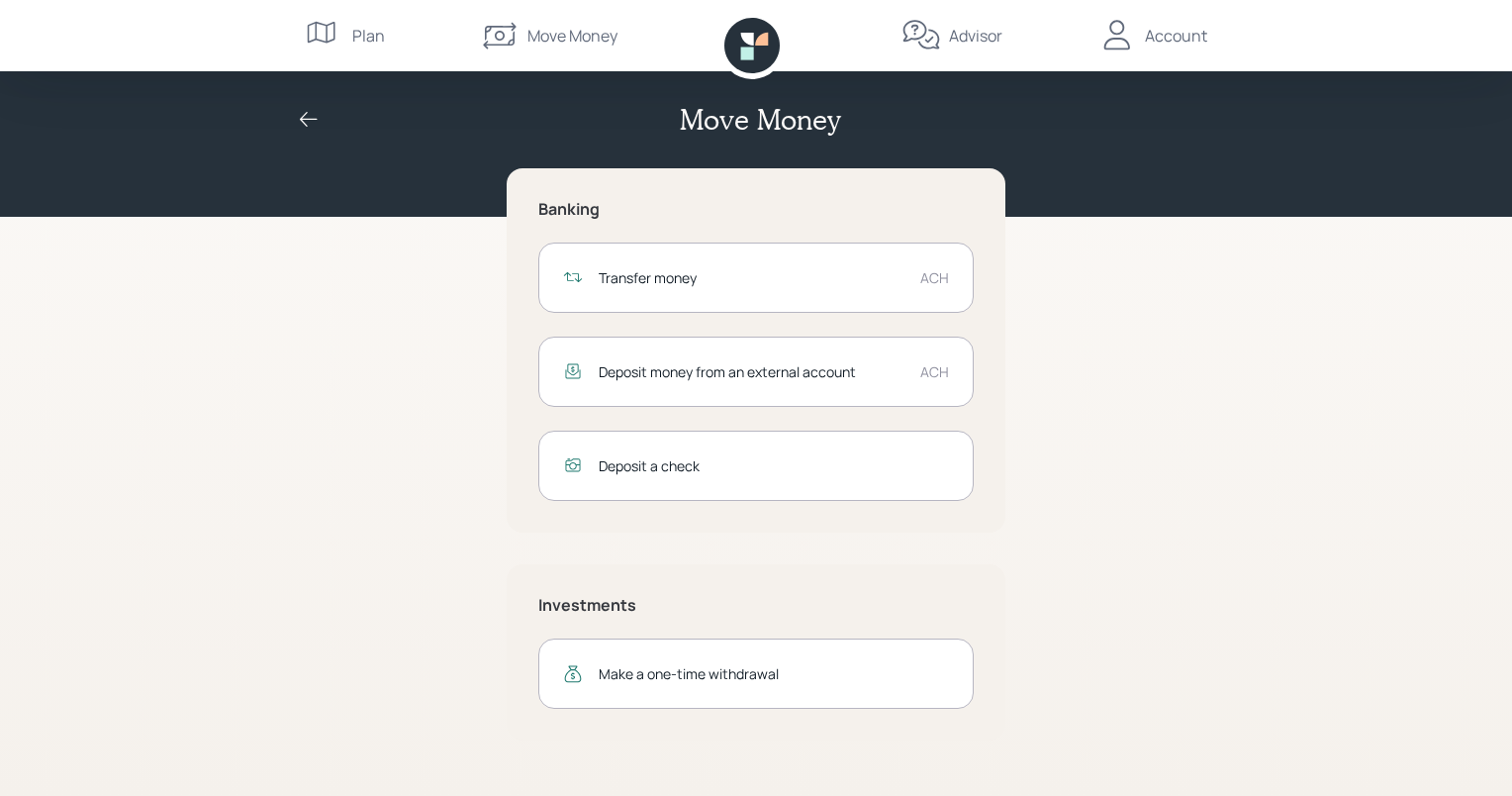 click on "Move Money" at bounding box center [572, 36] 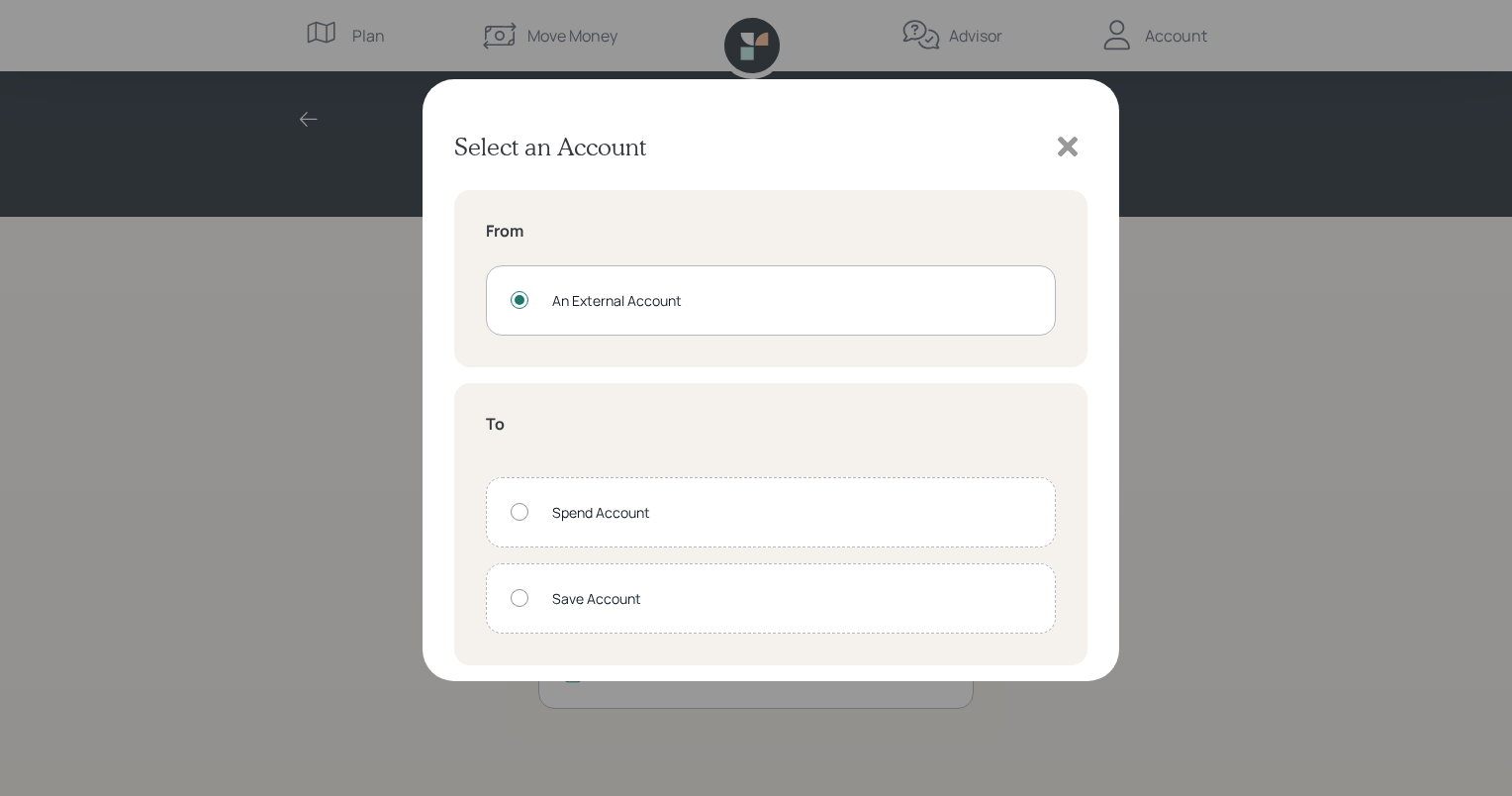 click on "Save Account" at bounding box center (771, 598) 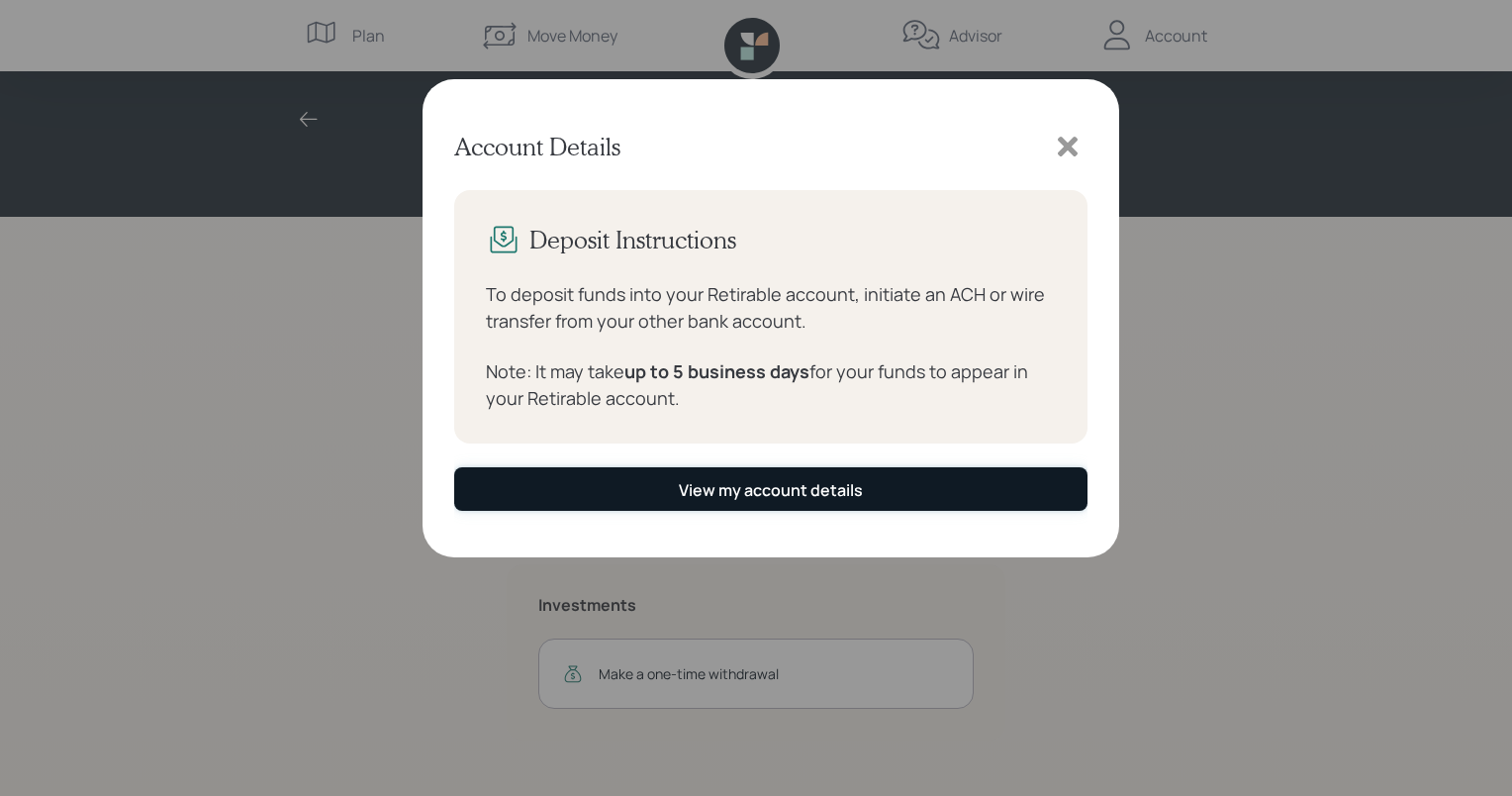 click on "View my account details" at bounding box center [771, 490] 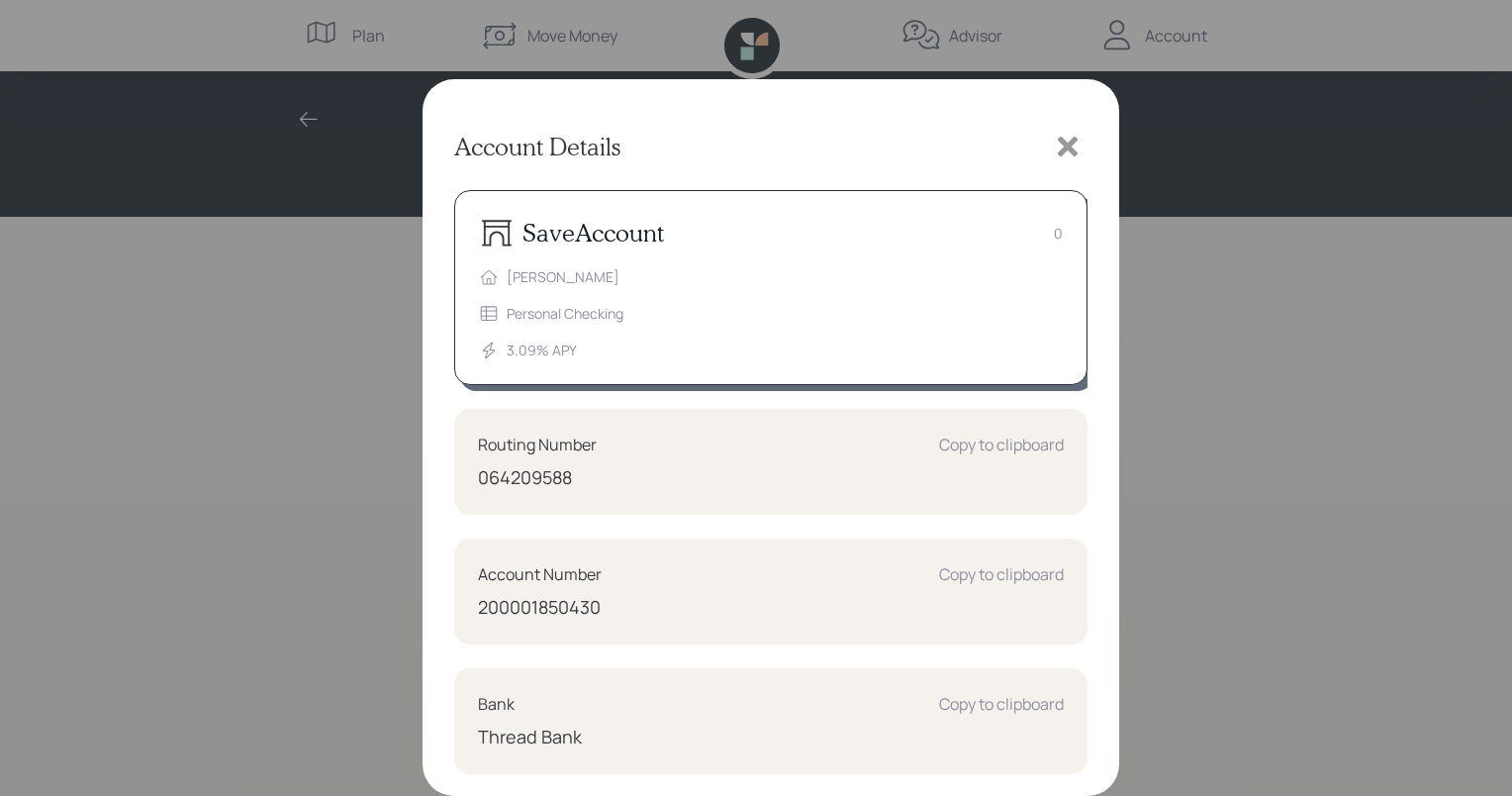click 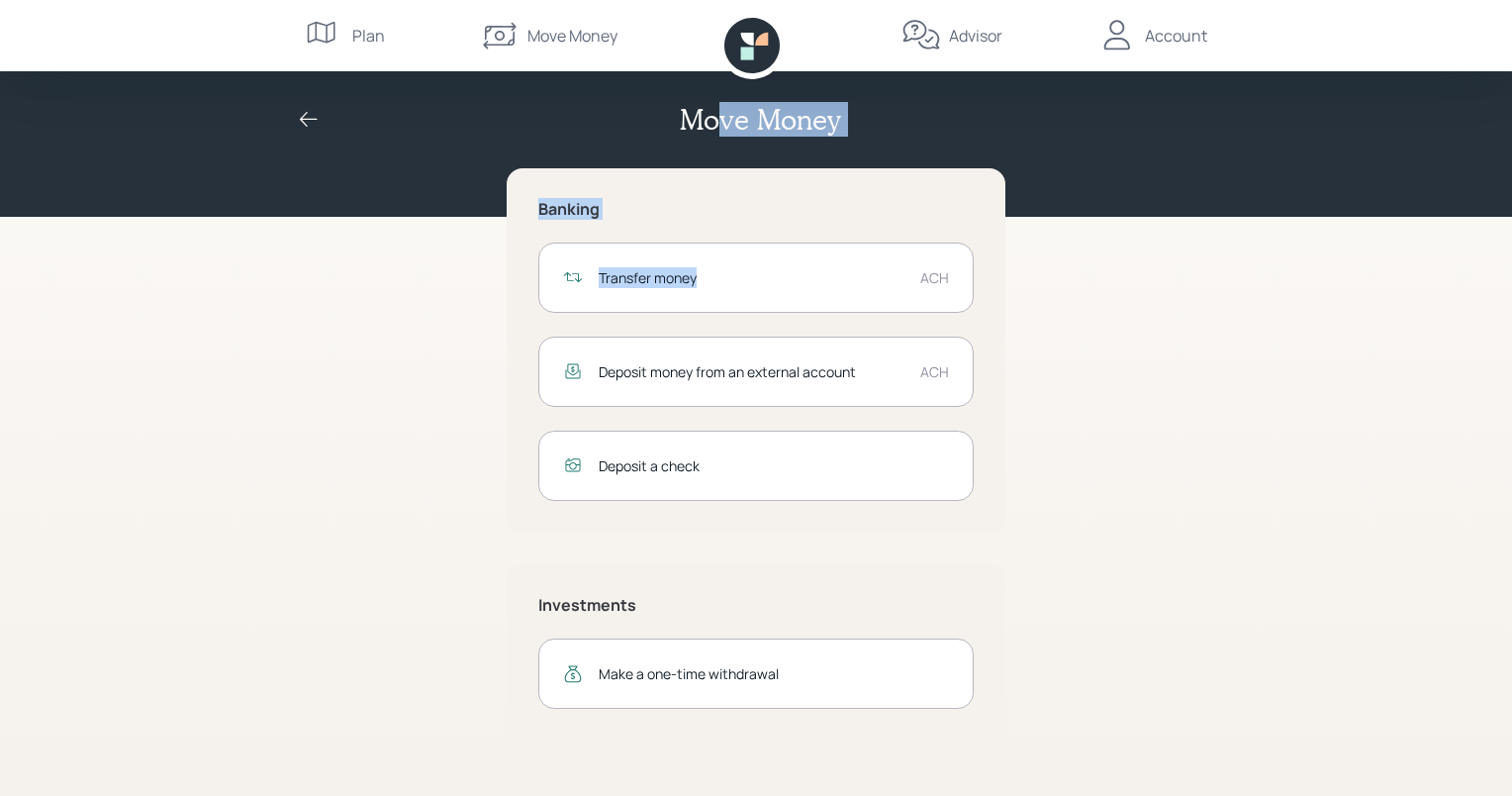 drag, startPoint x: 725, startPoint y: 154, endPoint x: 704, endPoint y: 267, distance: 114.9348 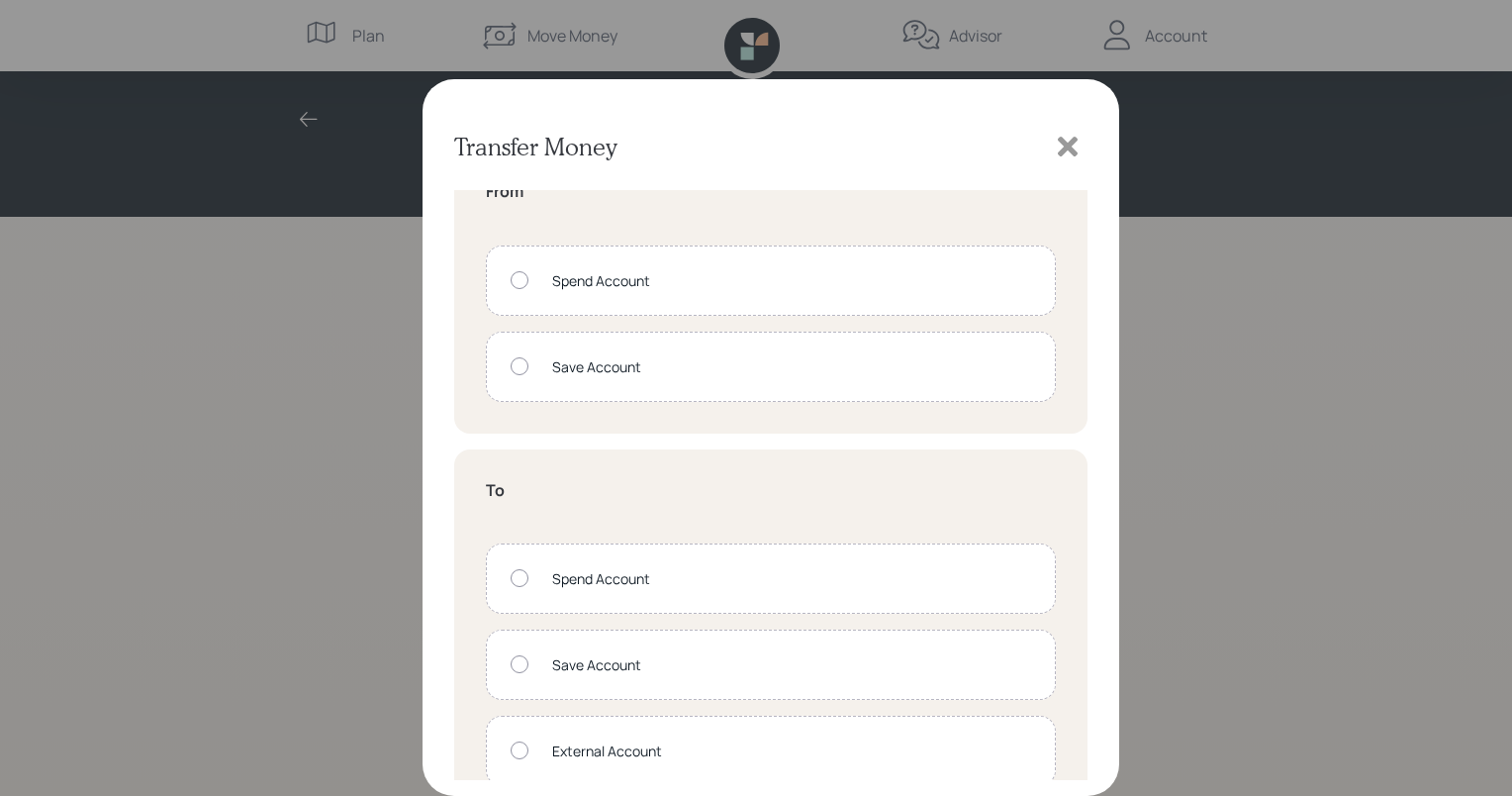 scroll, scrollTop: 74, scrollLeft: 0, axis: vertical 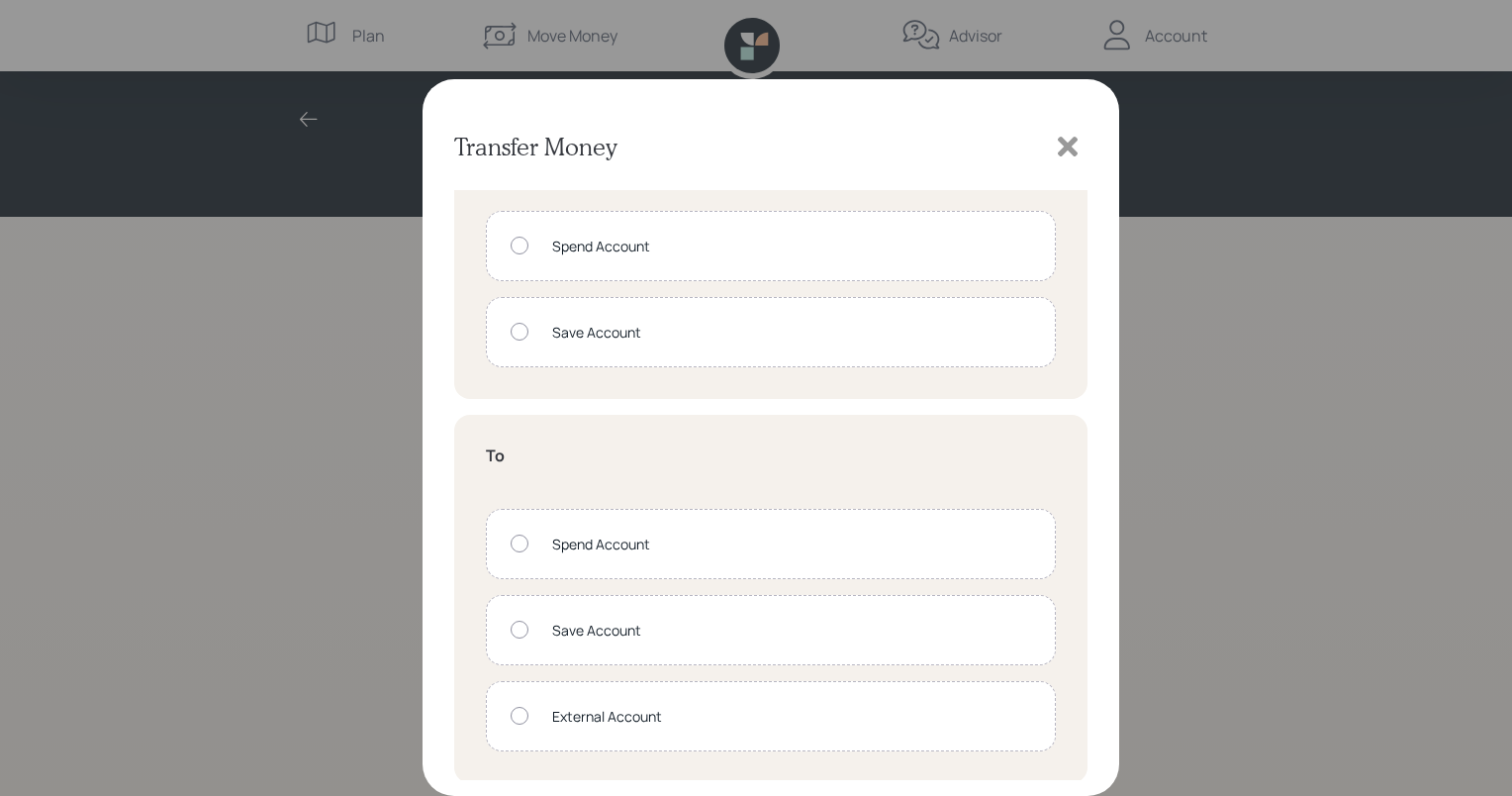 click at bounding box center [520, 332] 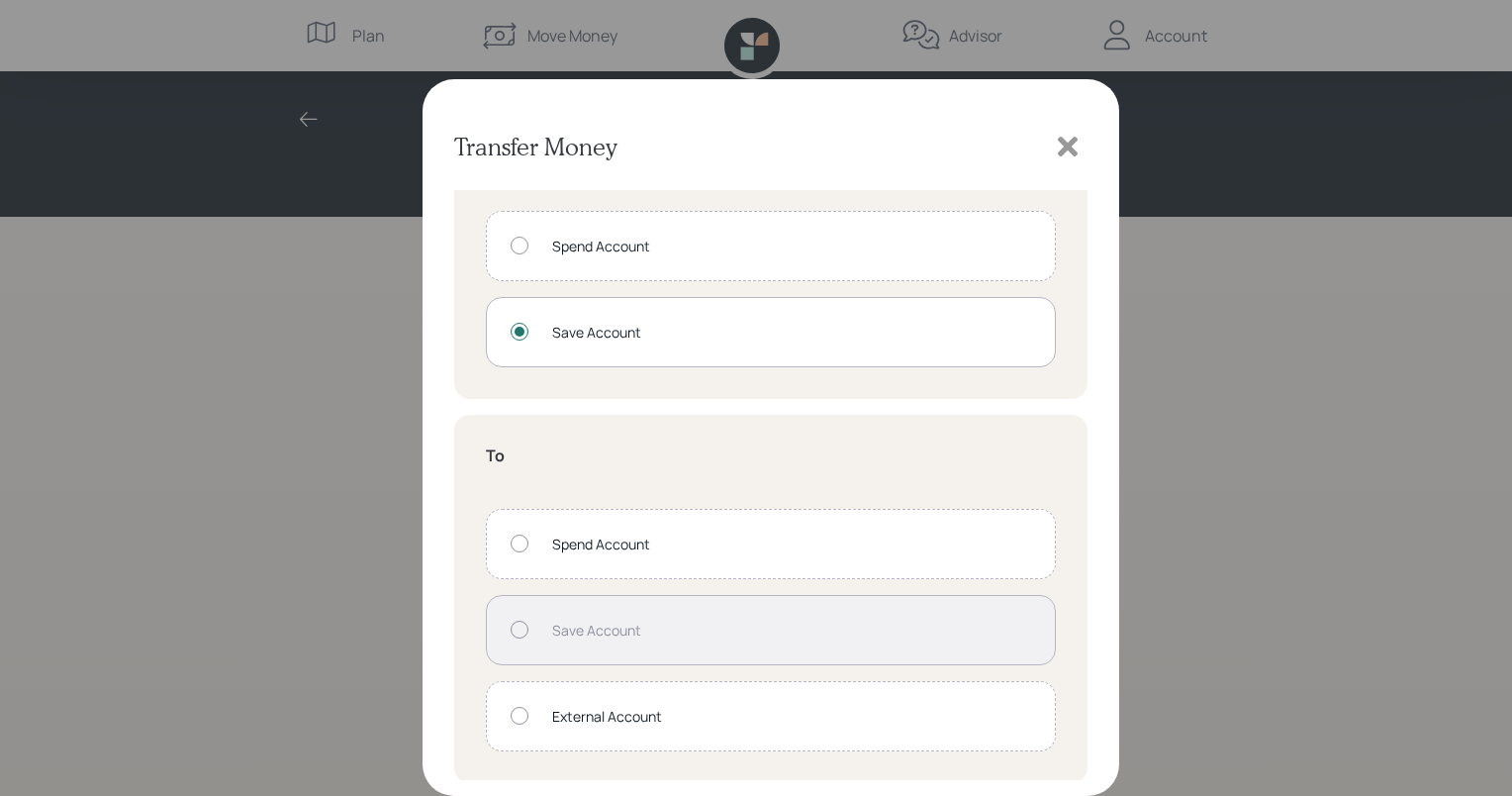 click at bounding box center (520, 716) 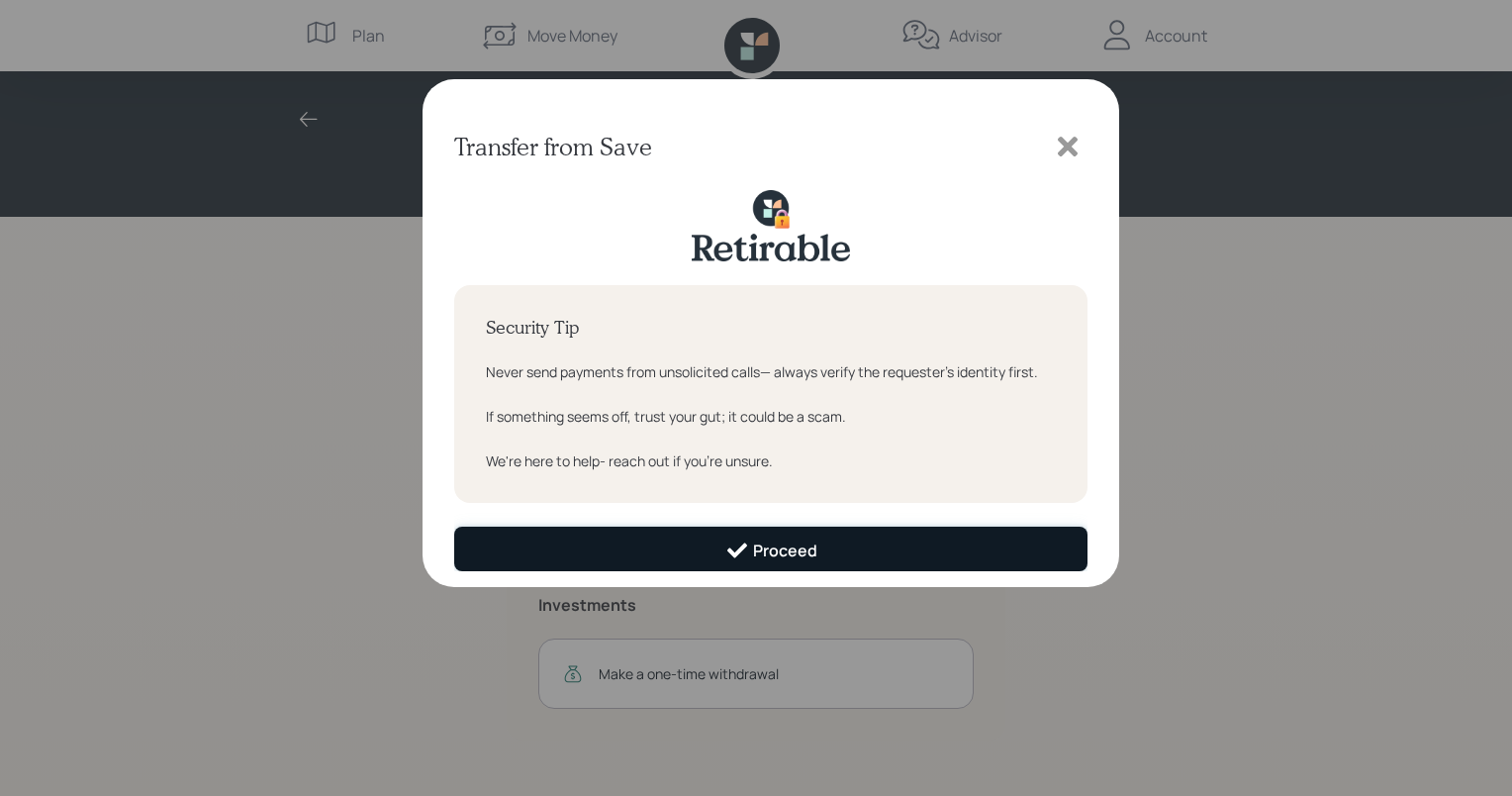 click on "Proceed" at bounding box center (771, 548) 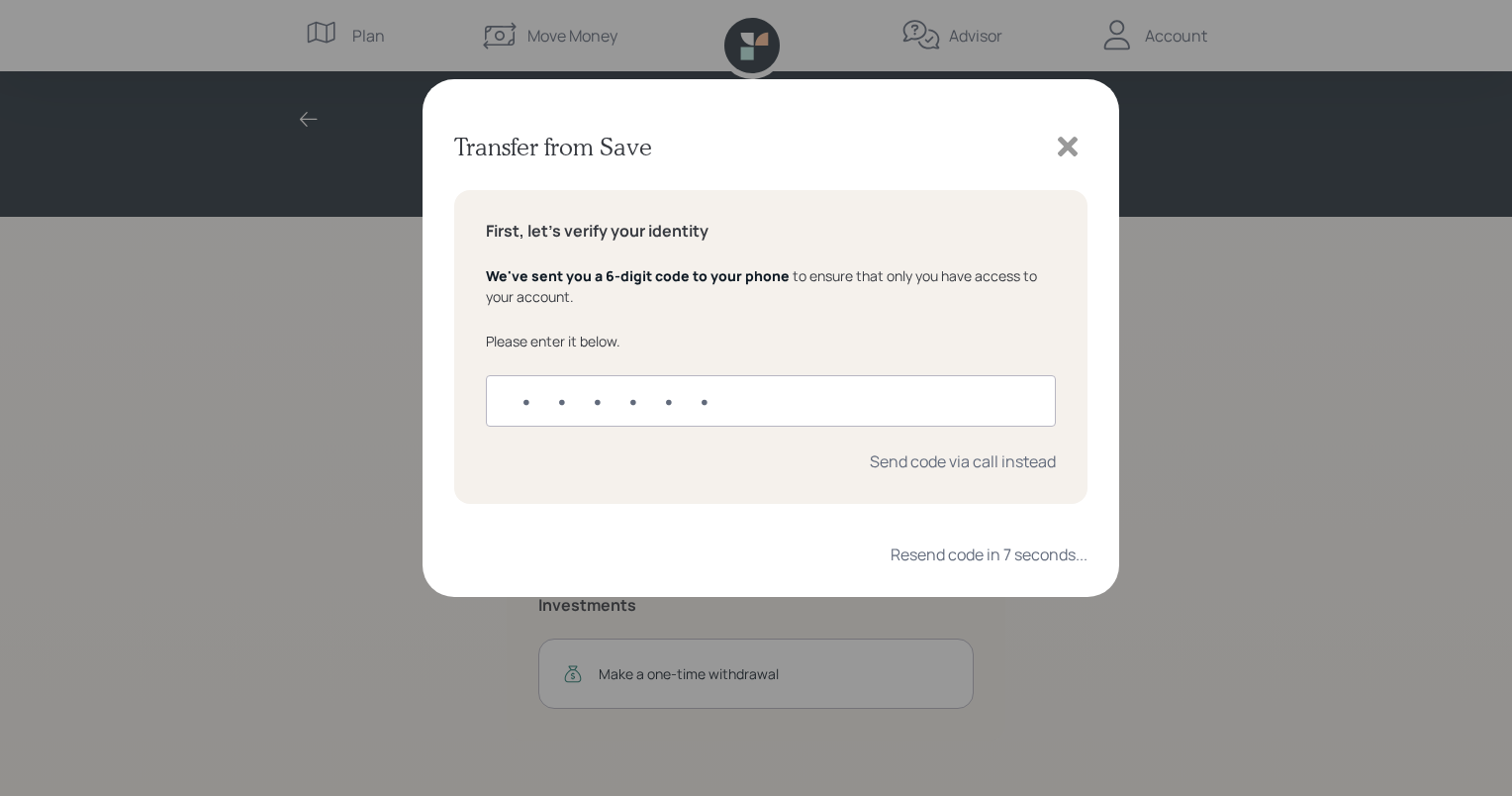 click 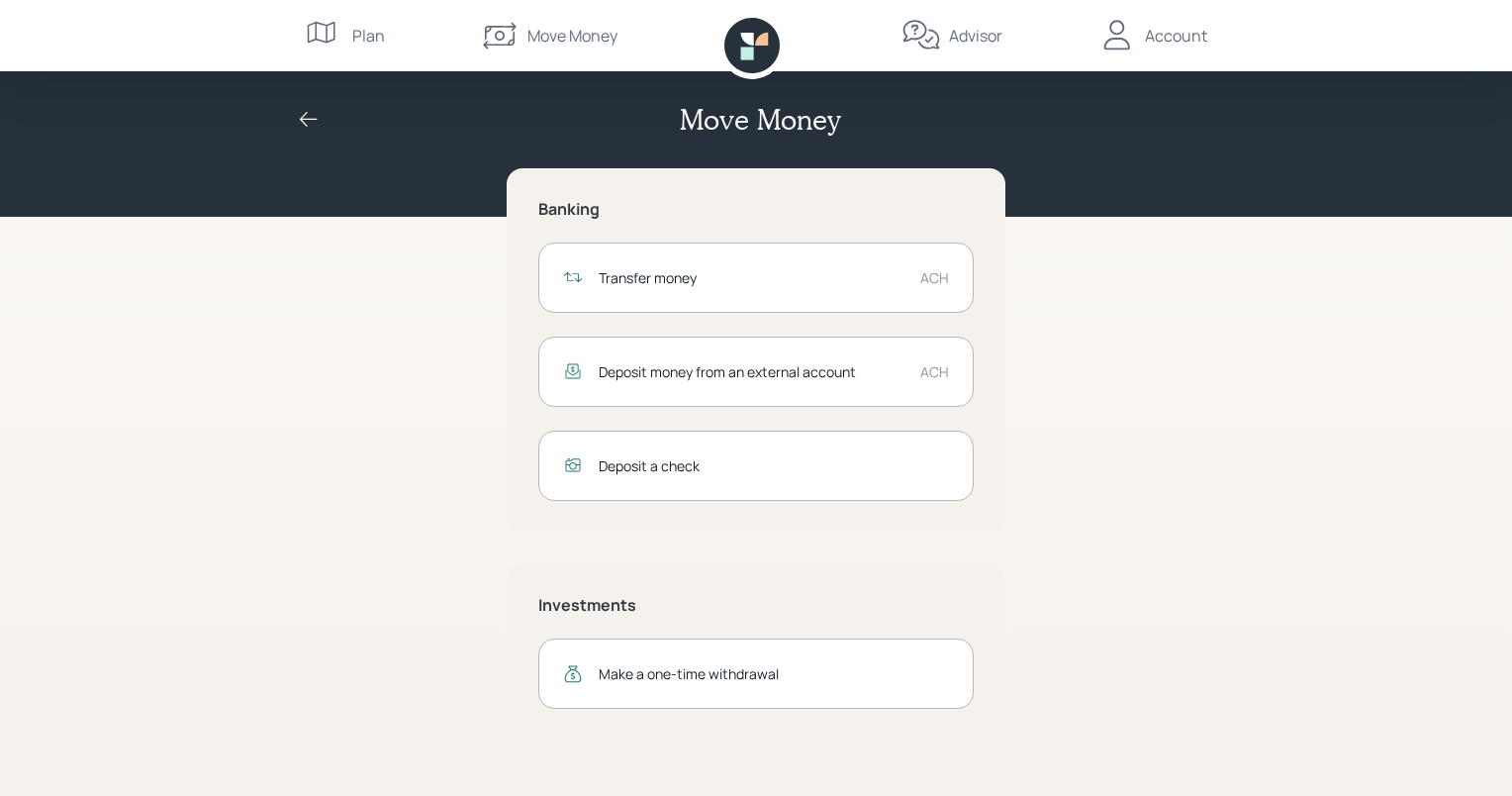 click on "Transfer money" at bounding box center (751, 277) 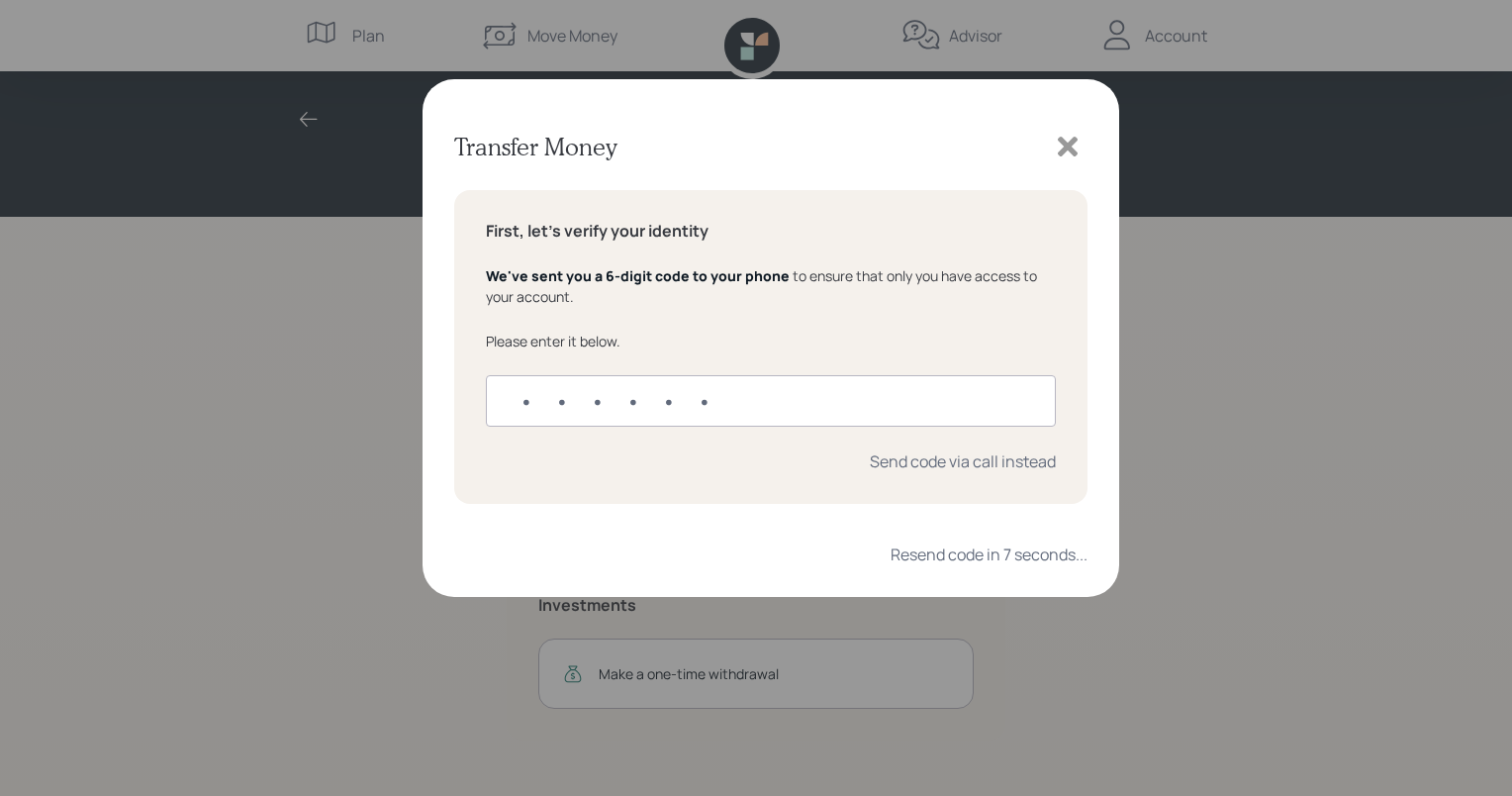 click 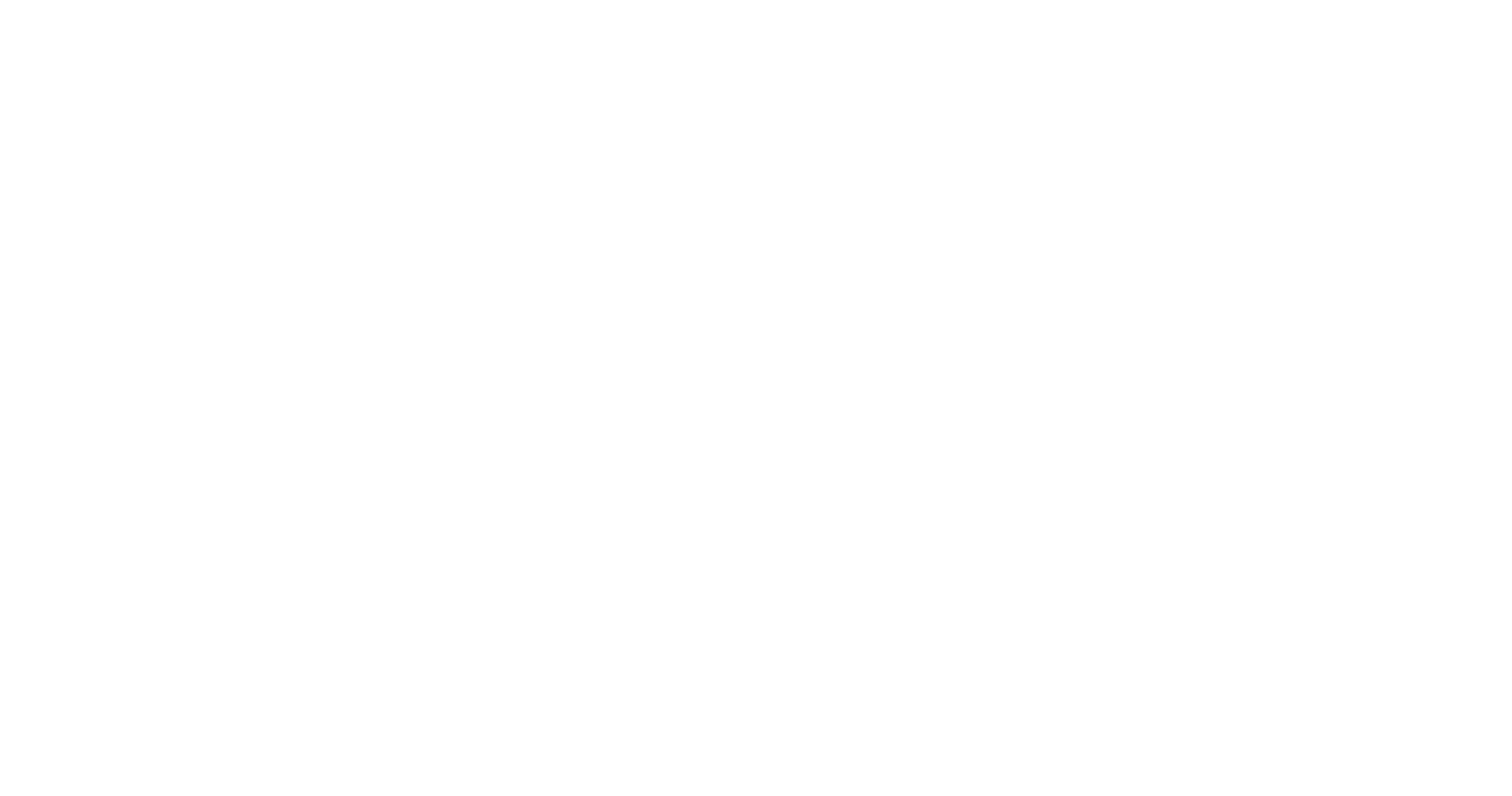 scroll, scrollTop: 0, scrollLeft: 0, axis: both 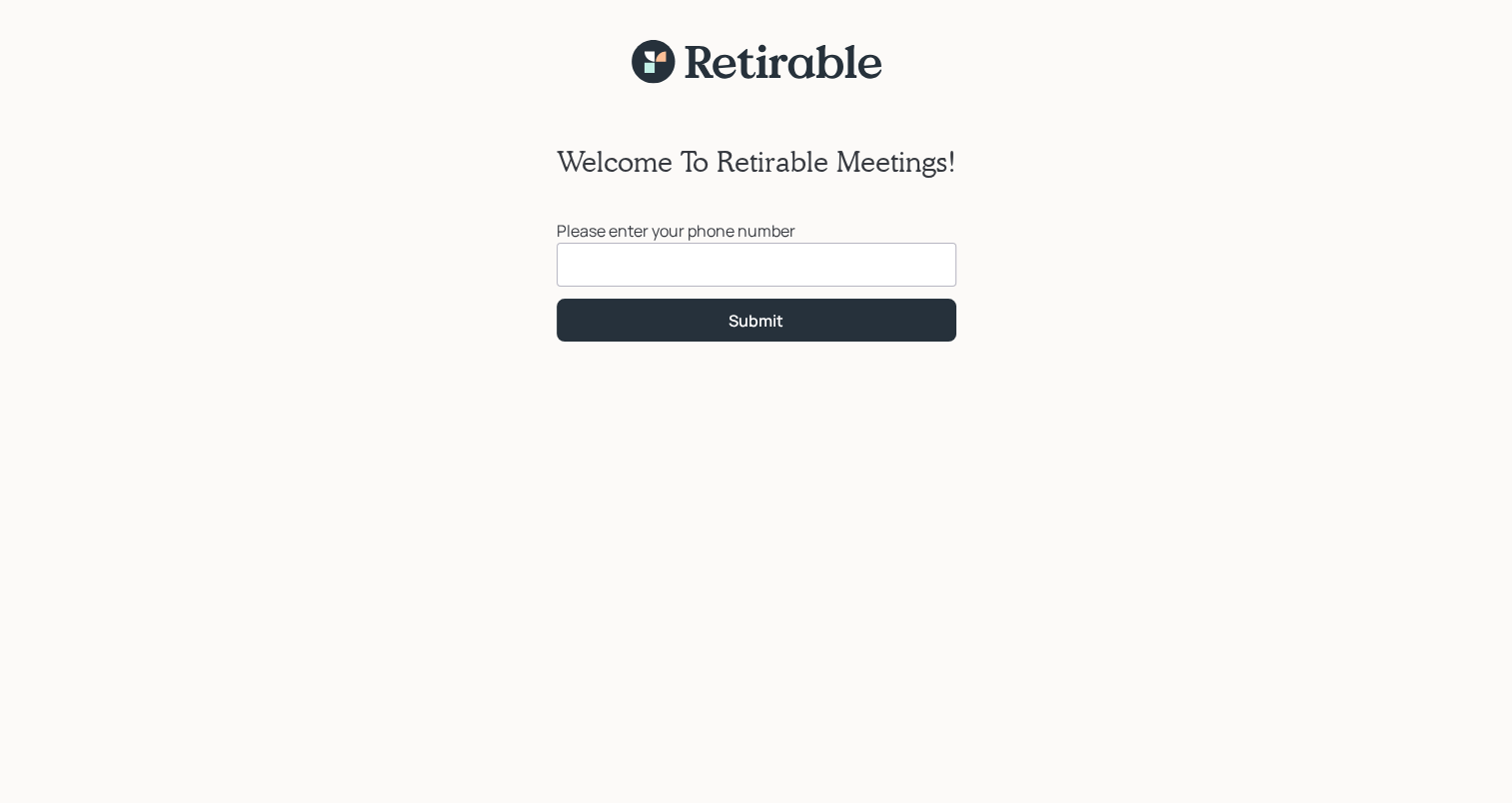click at bounding box center (756, 265) 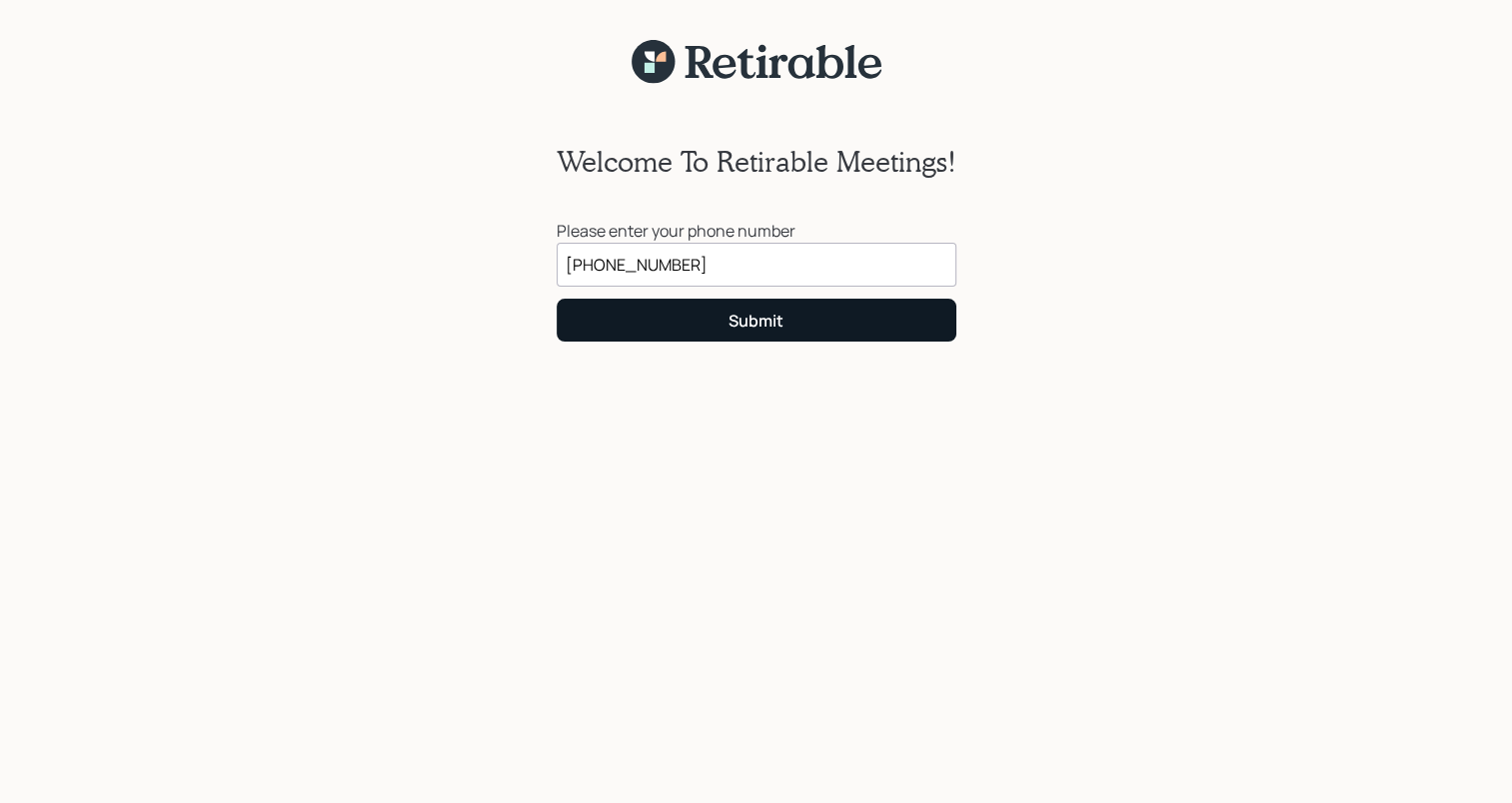 type on "(541) 538-8299" 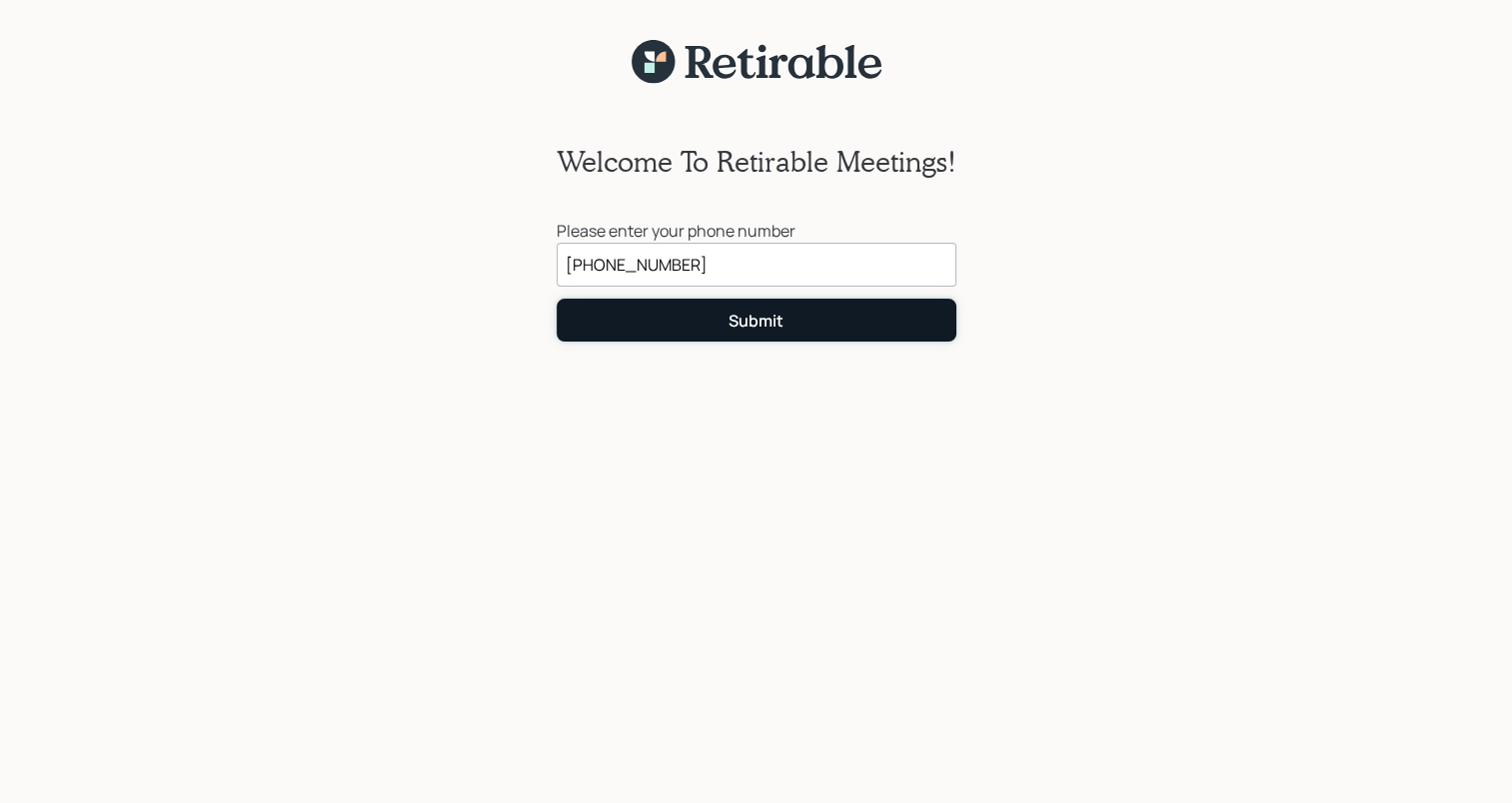 click on "Submit" at bounding box center (756, 320) 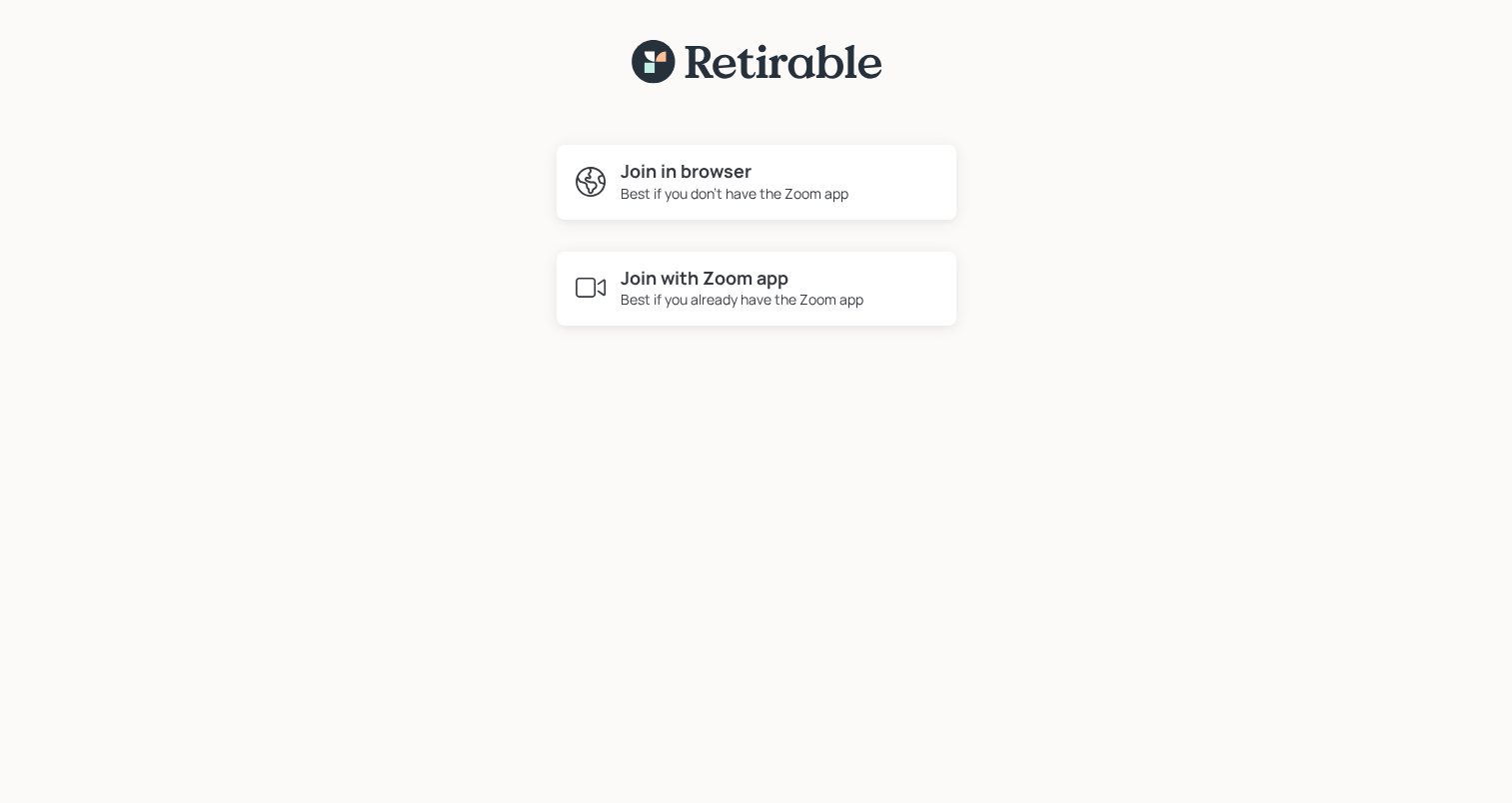 click on "Join in browser" at bounding box center [735, 172] 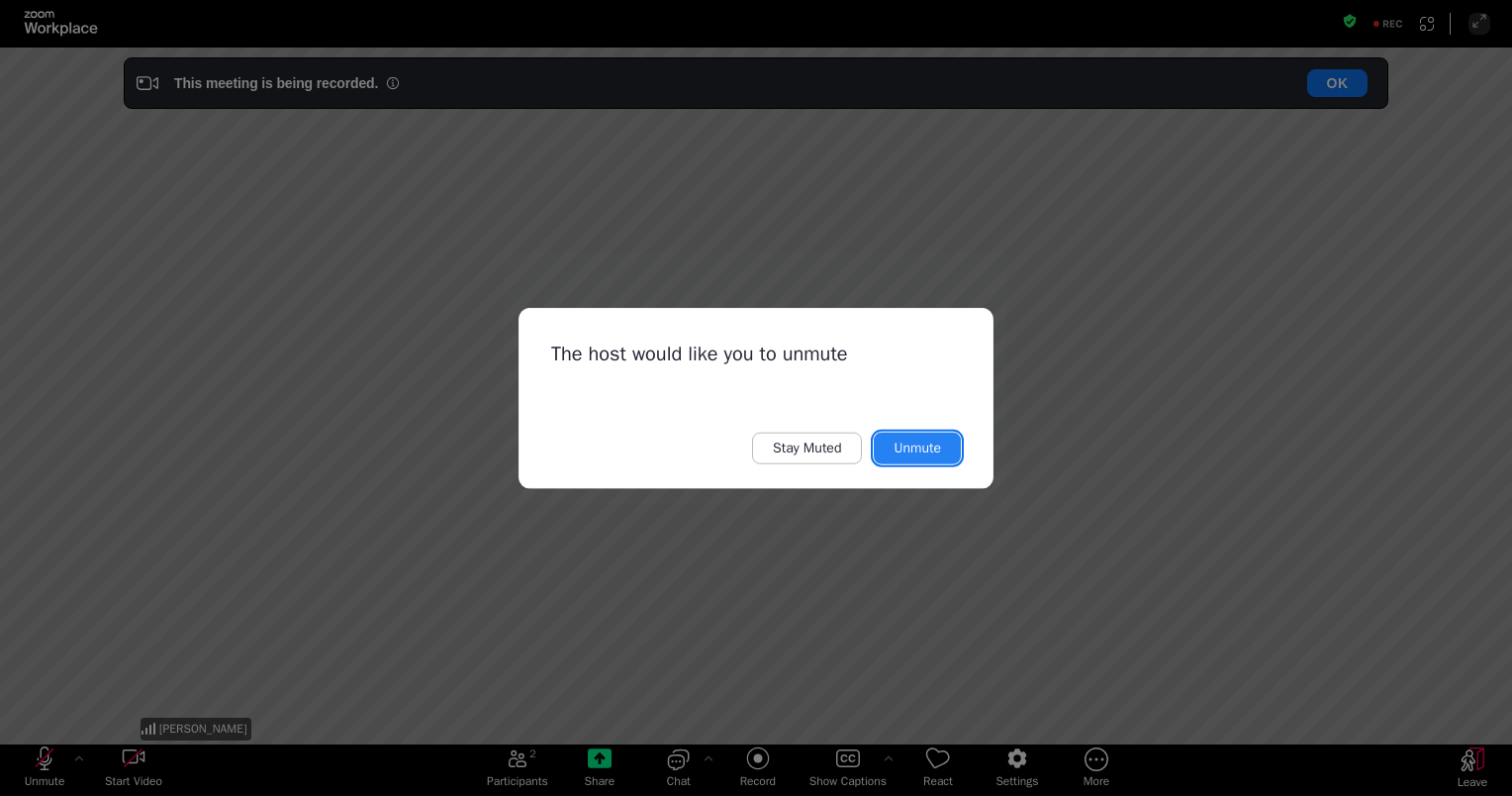 click on "Unmute" at bounding box center [917, 448] 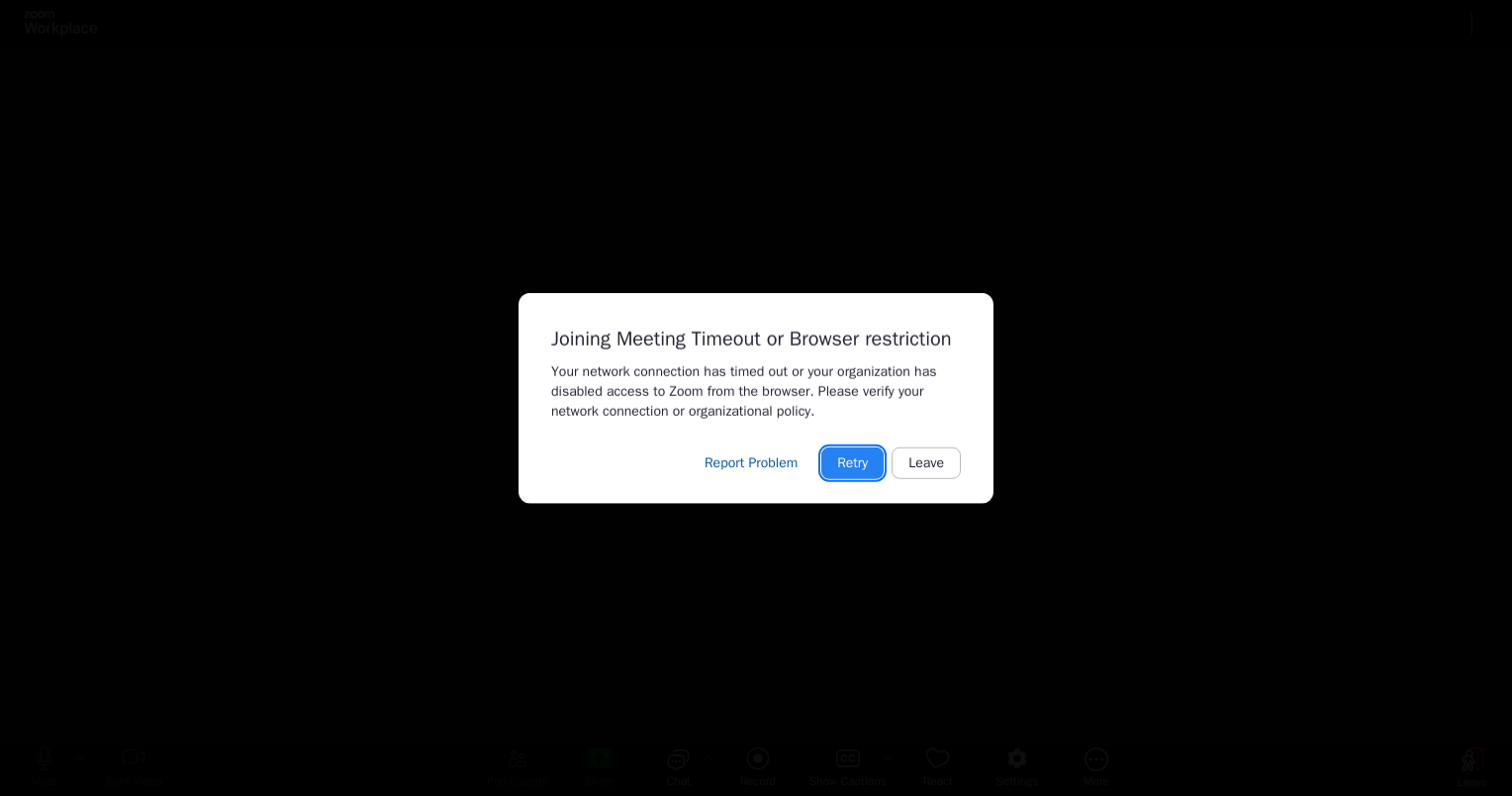 click on "Retry" at bounding box center [852, 462] 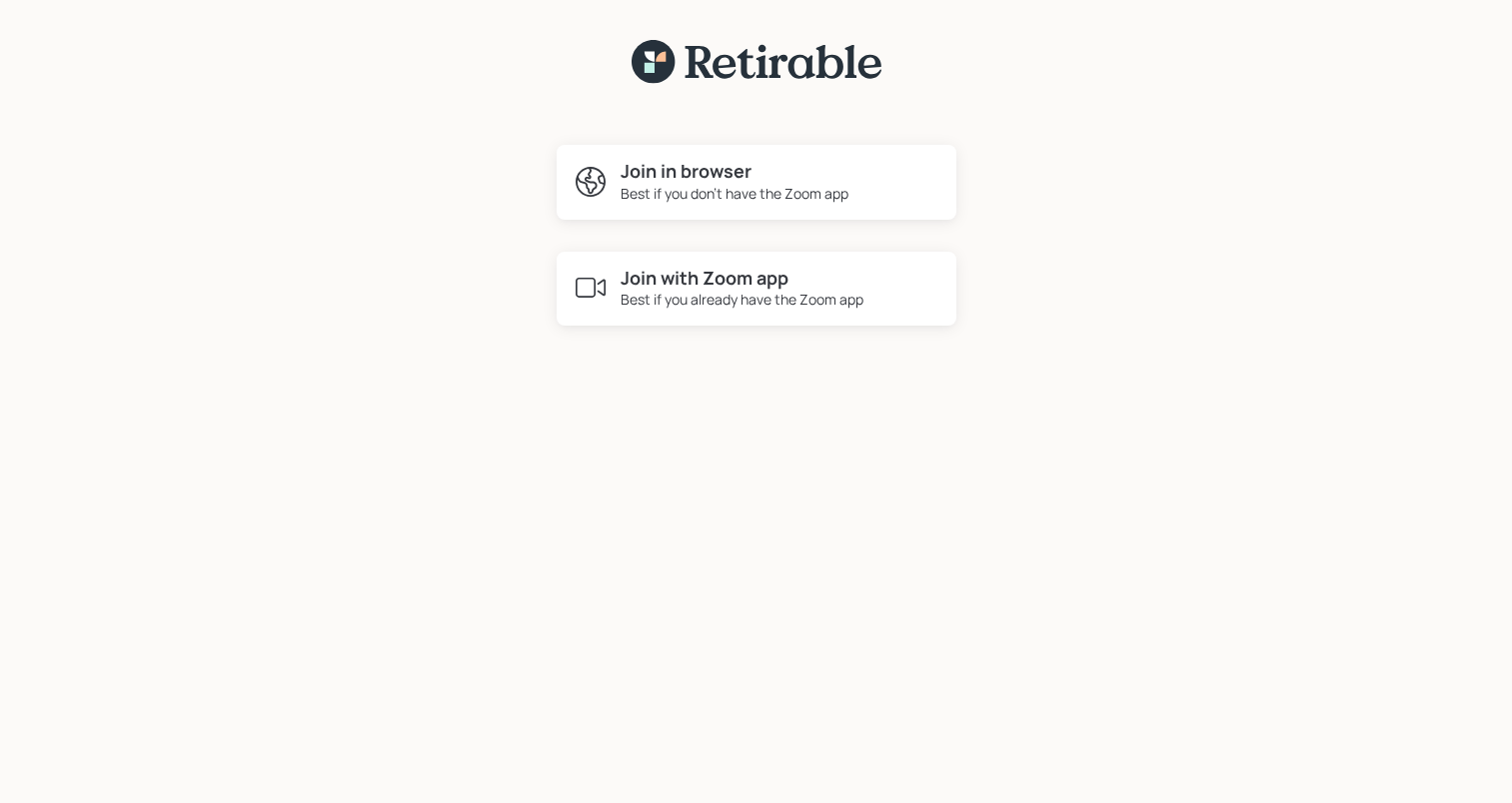scroll, scrollTop: 0, scrollLeft: 0, axis: both 